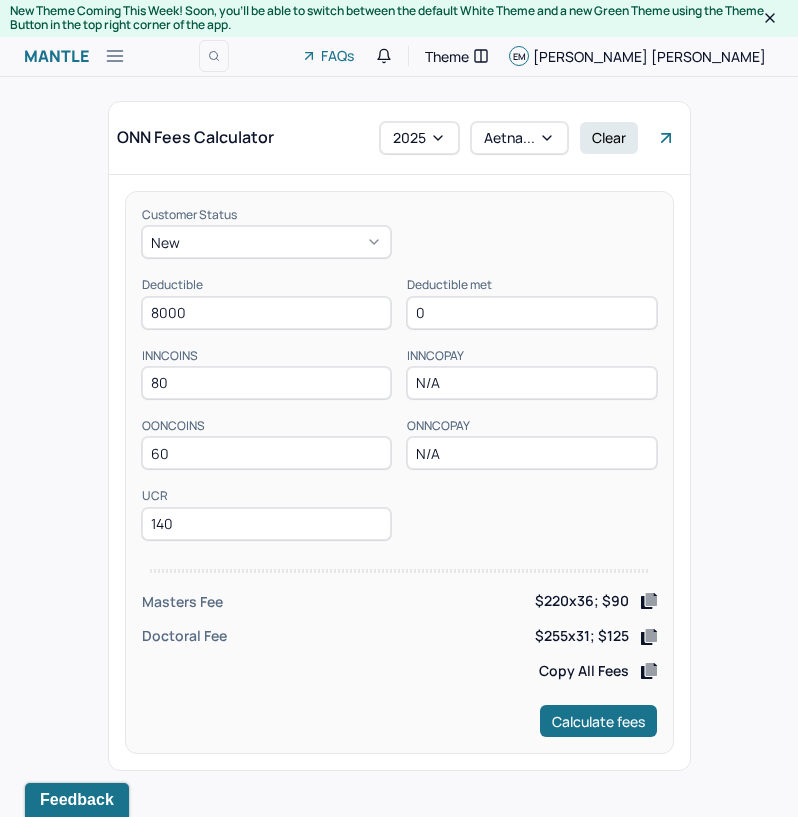 scroll, scrollTop: 0, scrollLeft: 0, axis: both 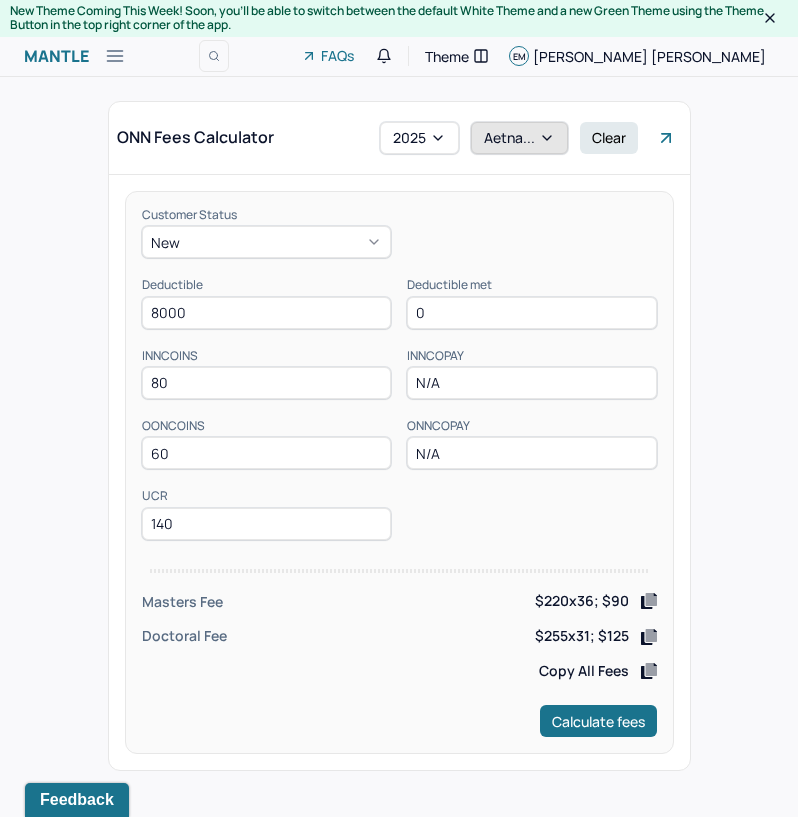 click on "Aetna..." at bounding box center (519, 138) 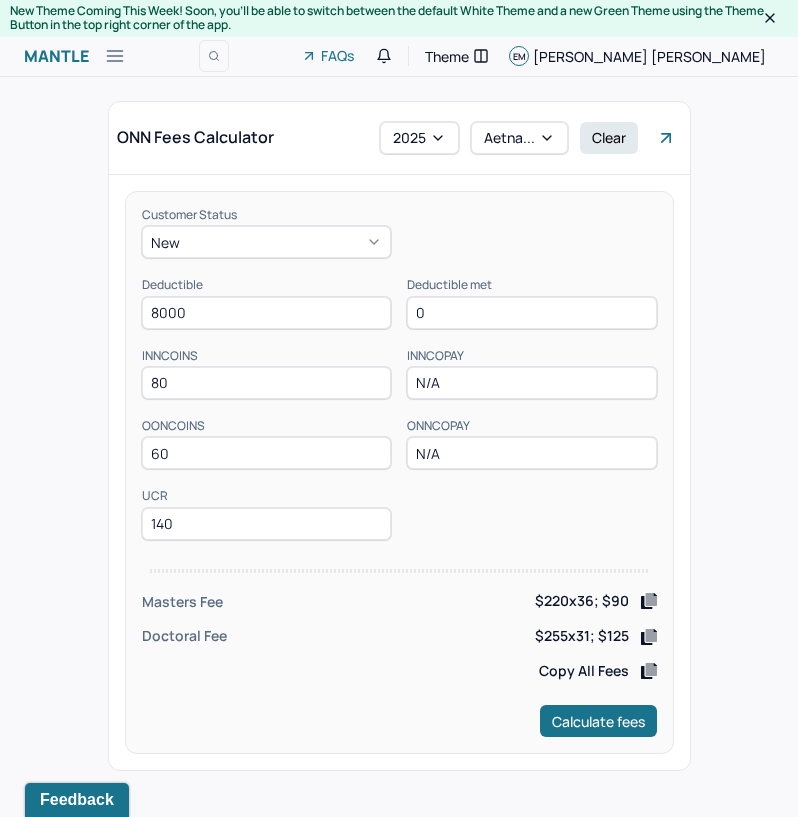 click on "Customer Status New Deductible 8000 Deductible met 0 INNCOINS 80 INNCOPAY N/A OONCOINS 60 ONNCOPAY N/A UCR 140 Masters Fee $220x36; $90 Doctoral Fee $255x31; $125 Copy All Fees Calculate fees" at bounding box center (399, 472) 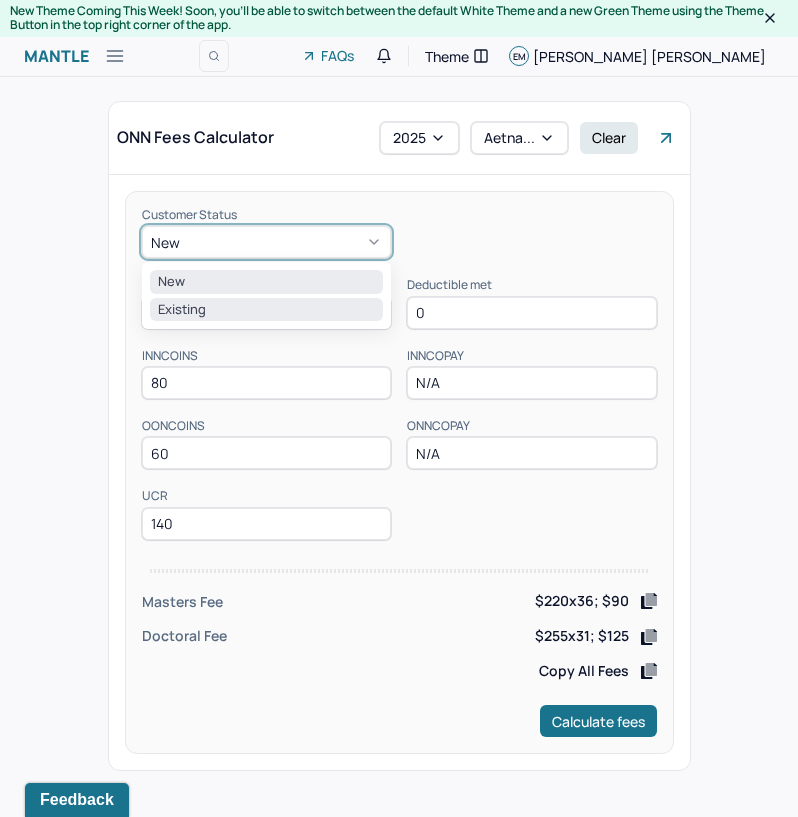 click on "Existing" at bounding box center [267, 310] 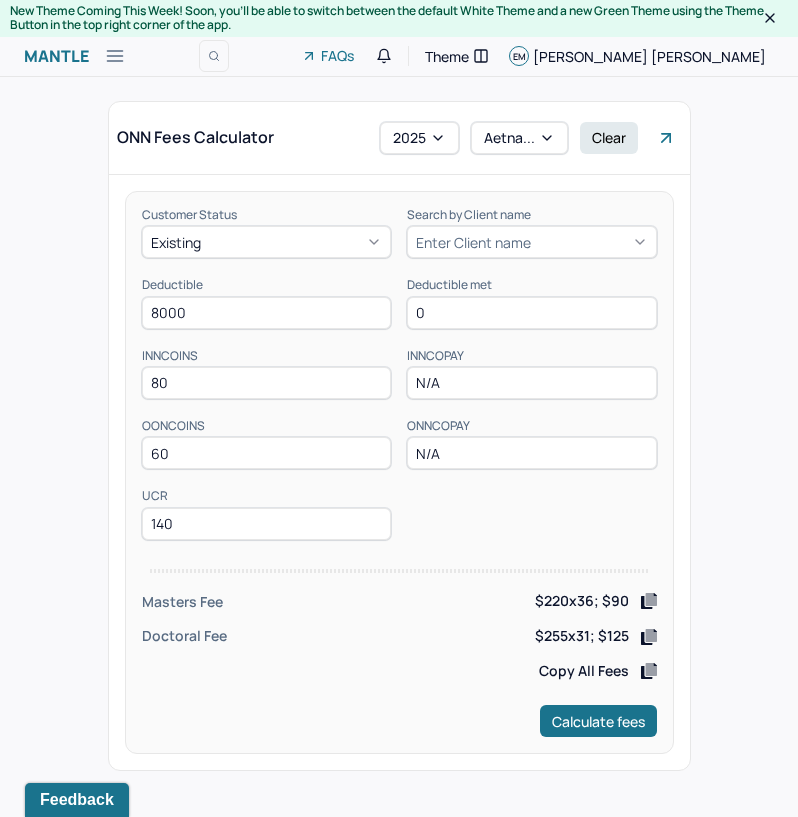 drag, startPoint x: 209, startPoint y: 308, endPoint x: 95, endPoint y: 318, distance: 114.43776 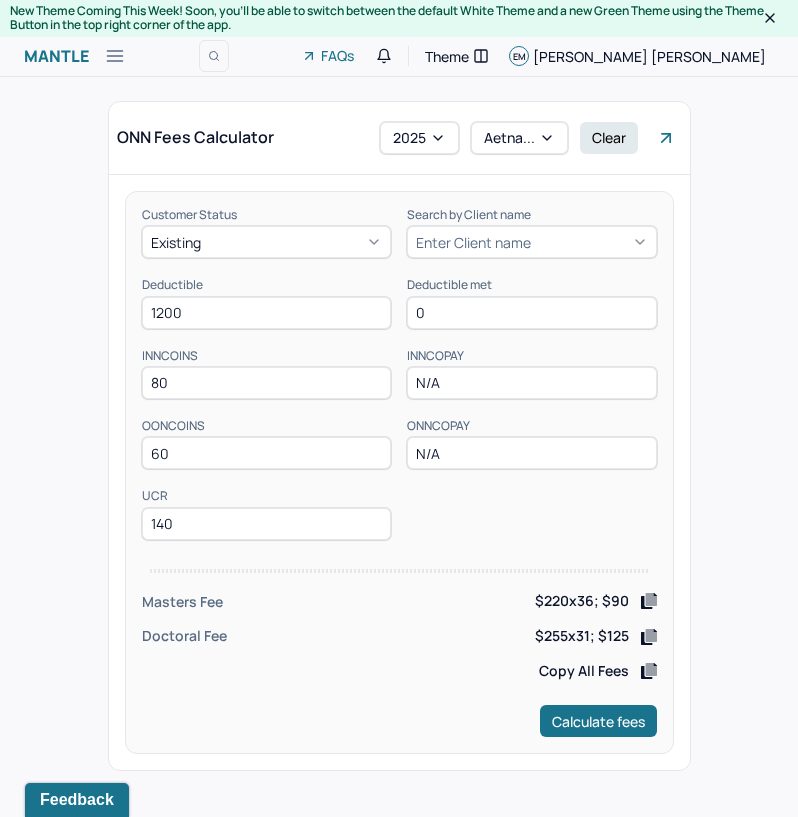 type on "1200" 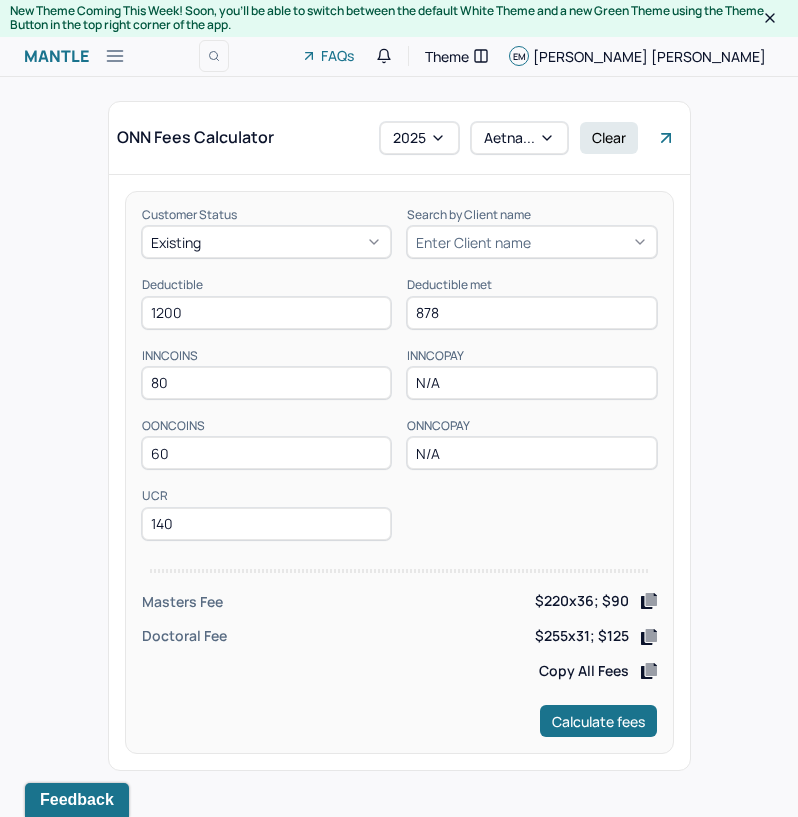 type on "878" 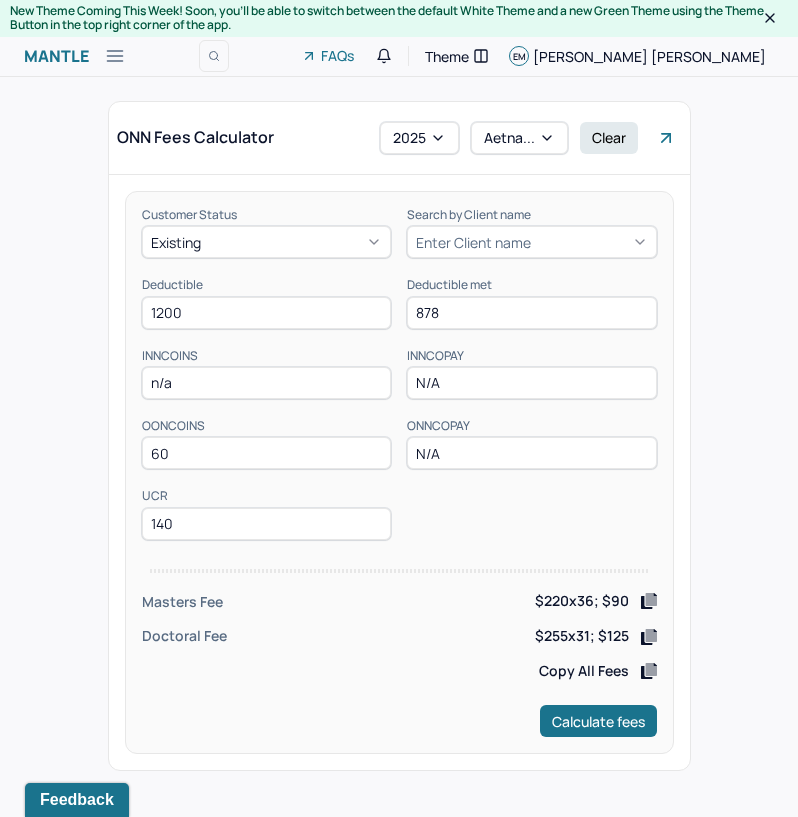 type on "n/a" 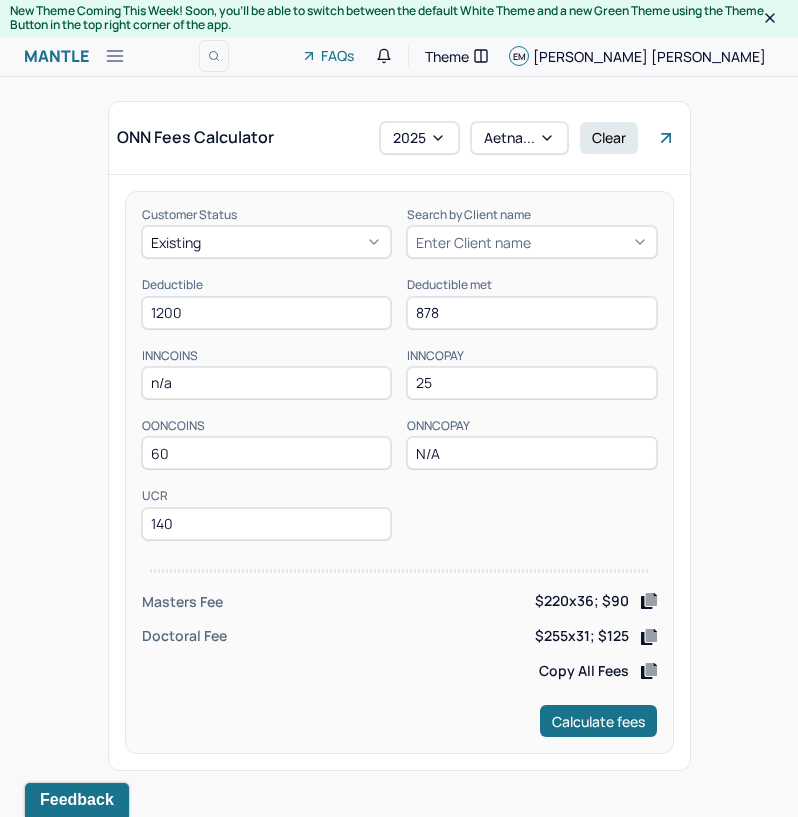 type on "25" 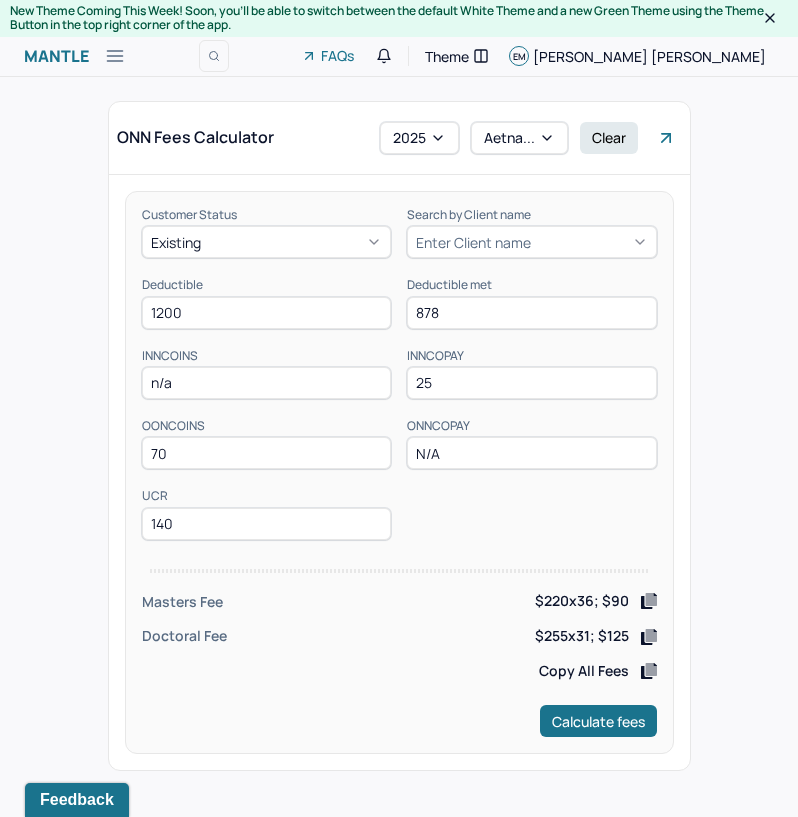 type on "70" 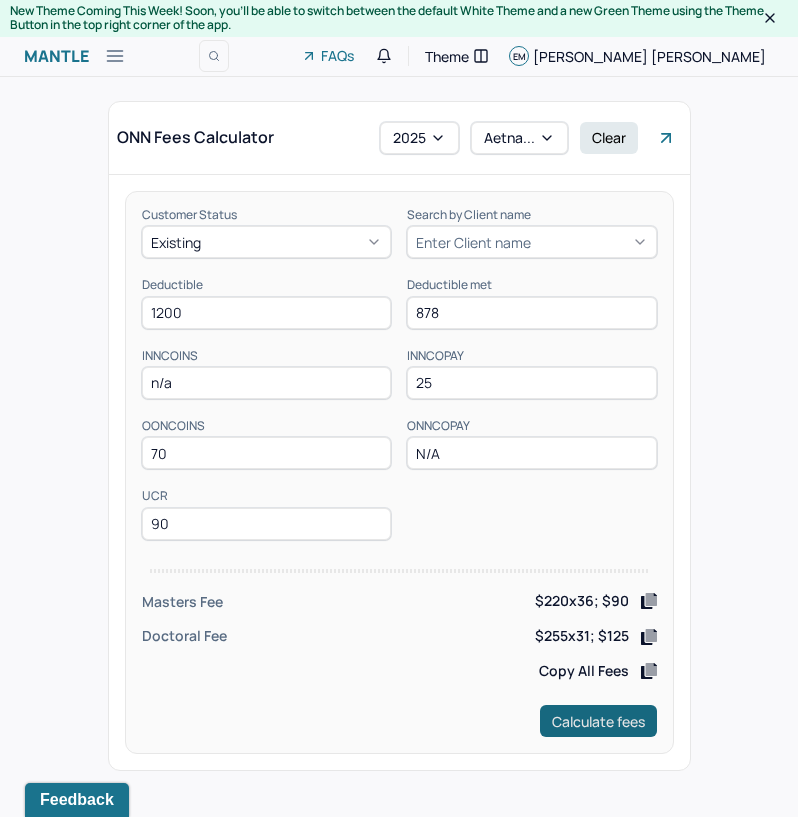 type on "90" 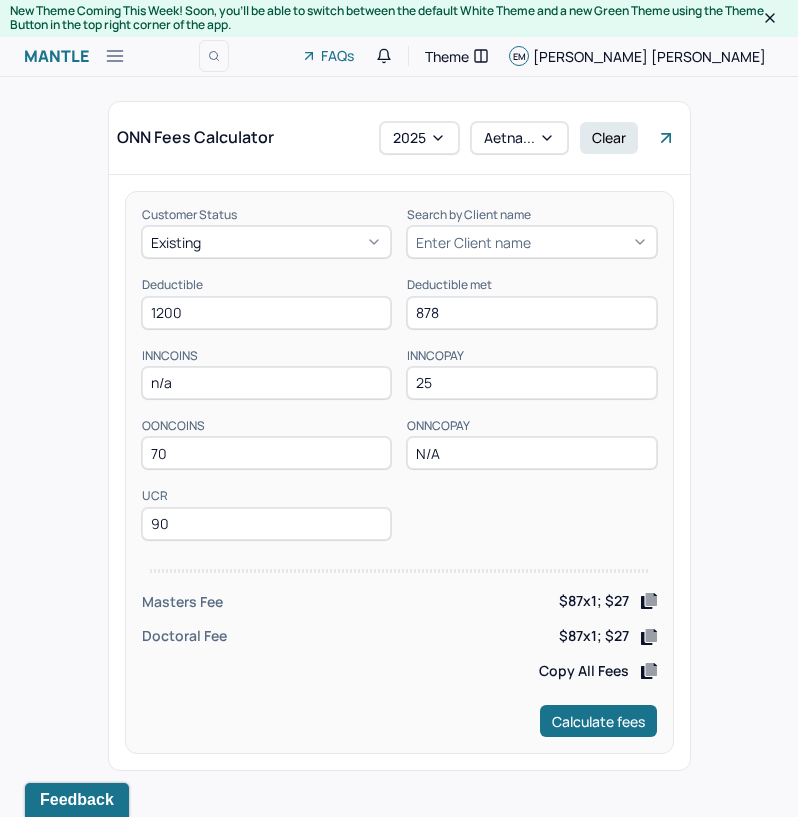 click 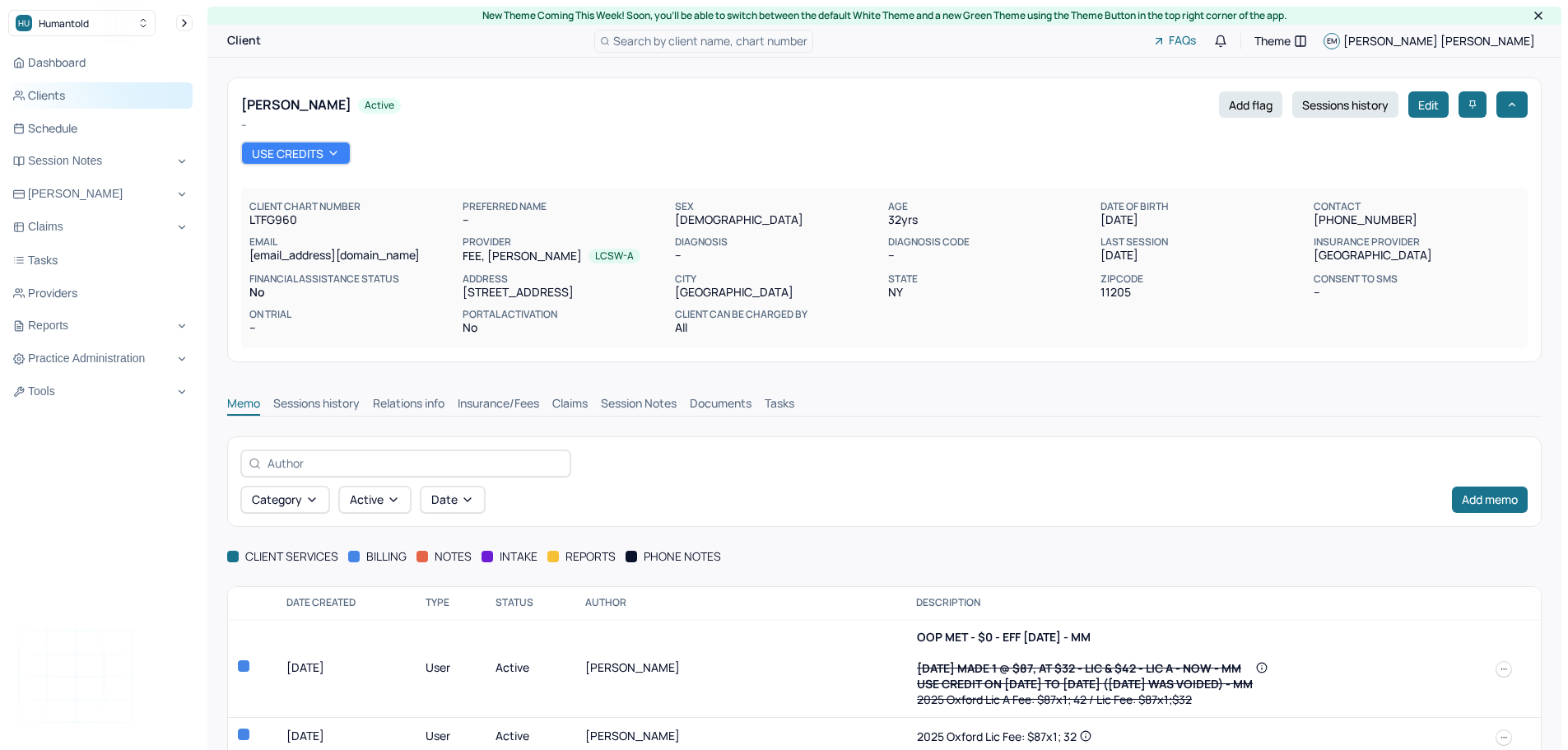 scroll, scrollTop: 0, scrollLeft: 0, axis: both 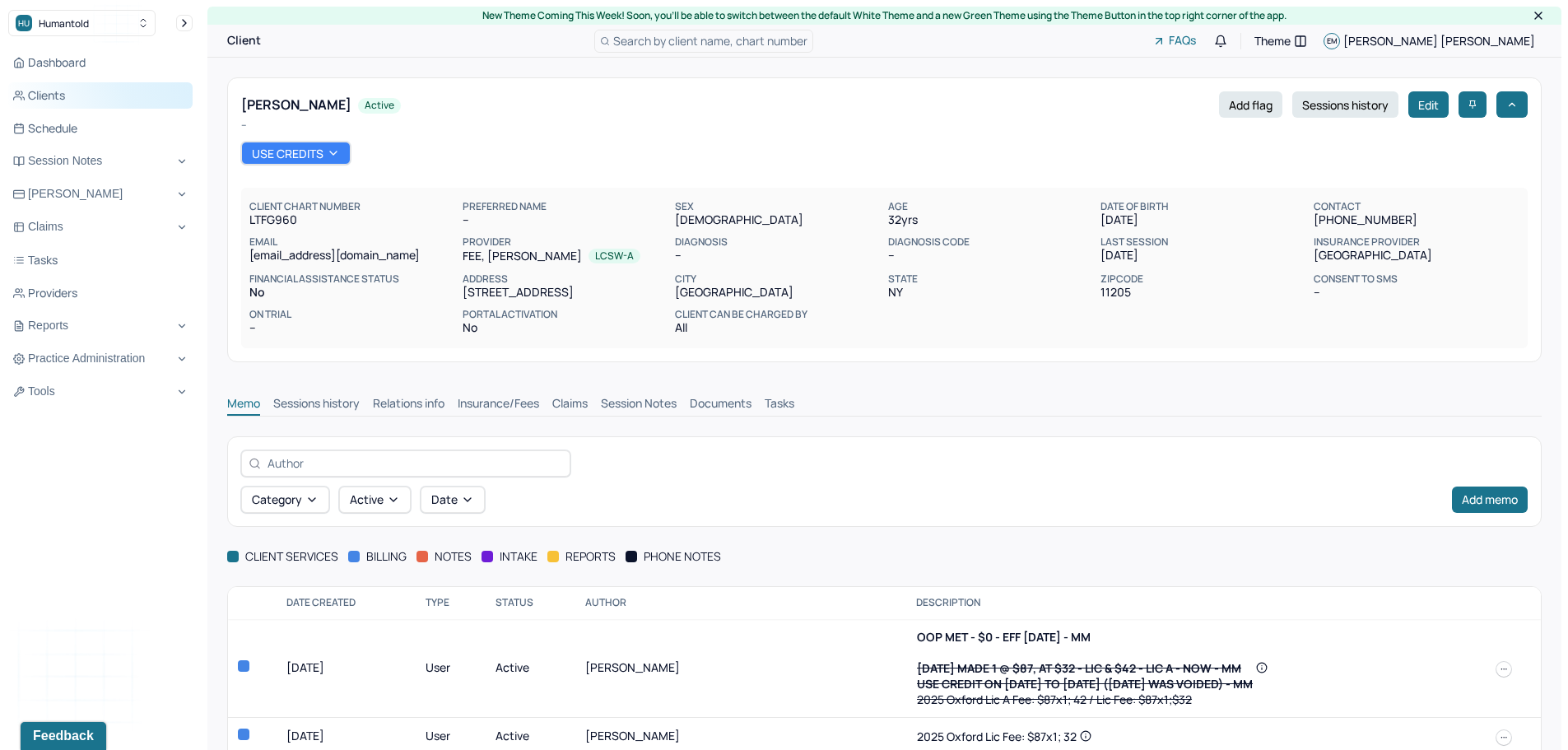 click on "Clients" at bounding box center [100, 95] 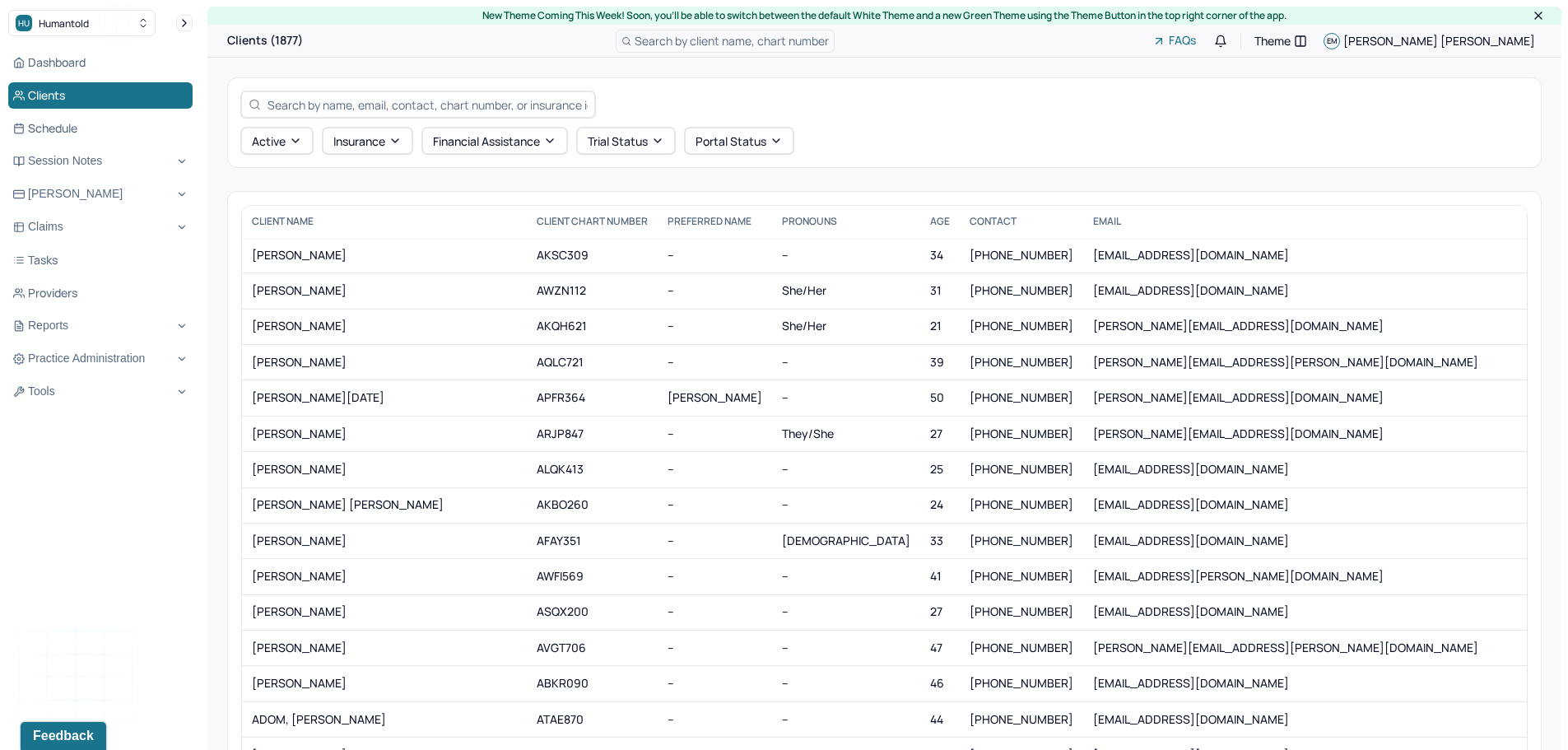 click at bounding box center [418, 105] 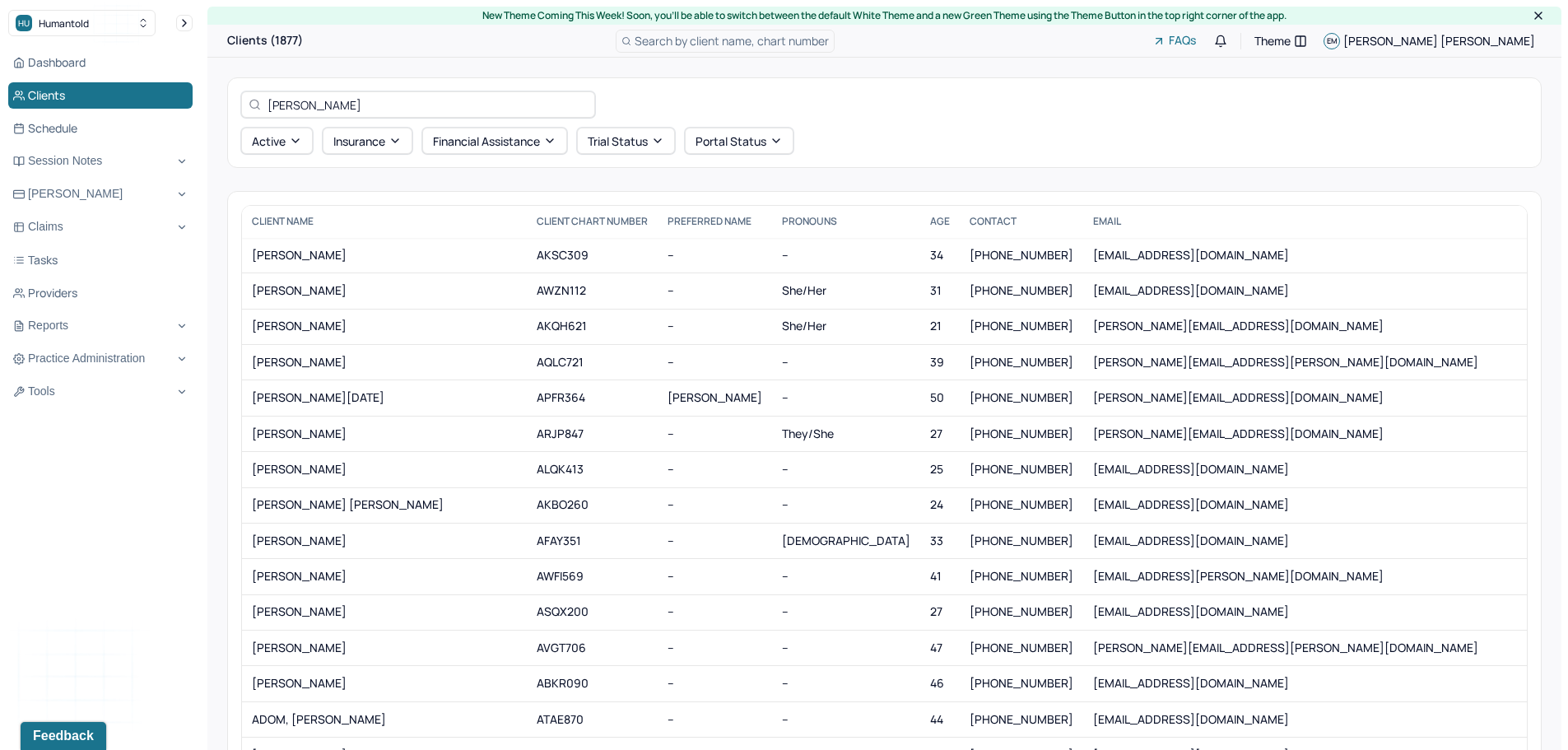 type on "Ahmed" 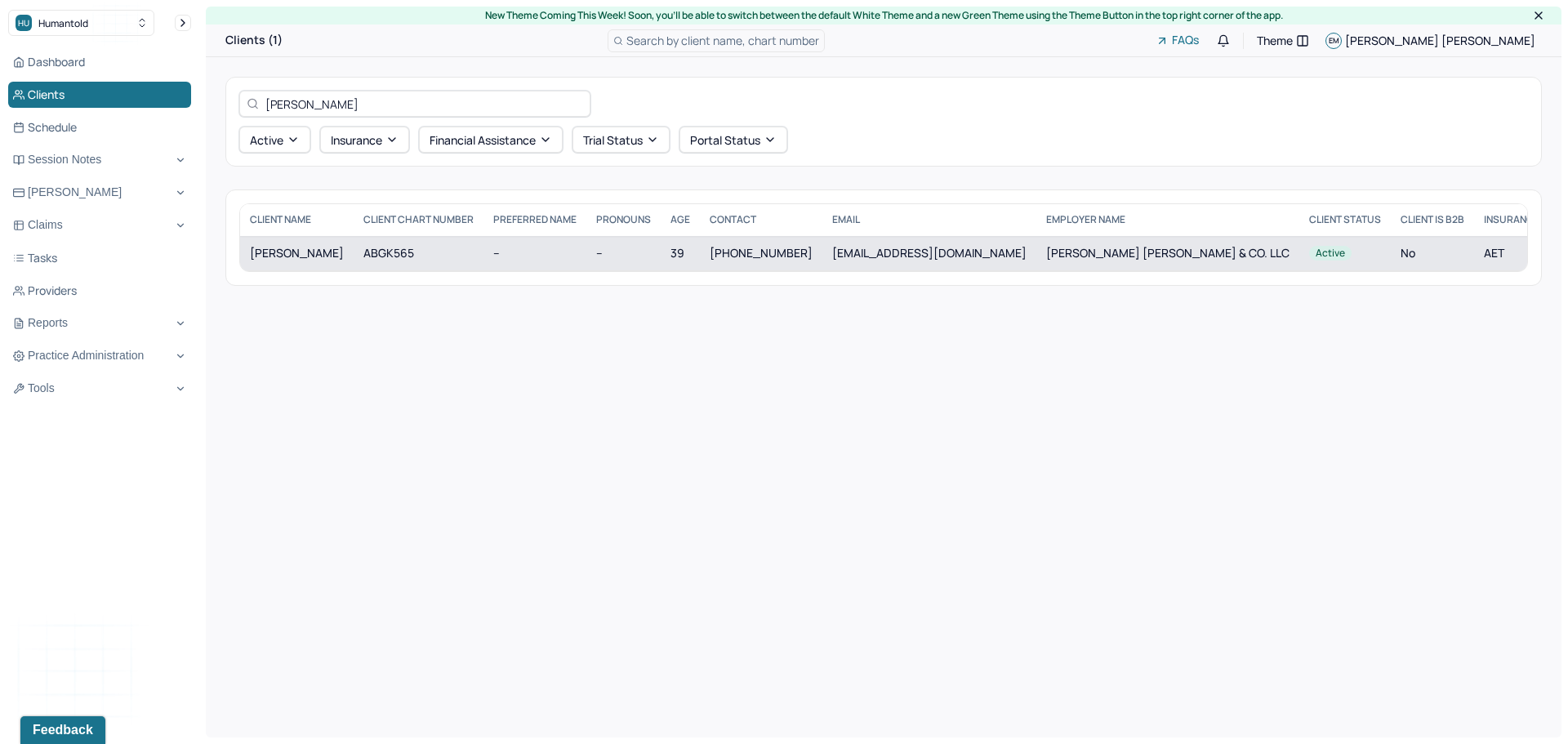 click on "GOLDMAN SACHS & CO. LLC" at bounding box center [1168, 253] 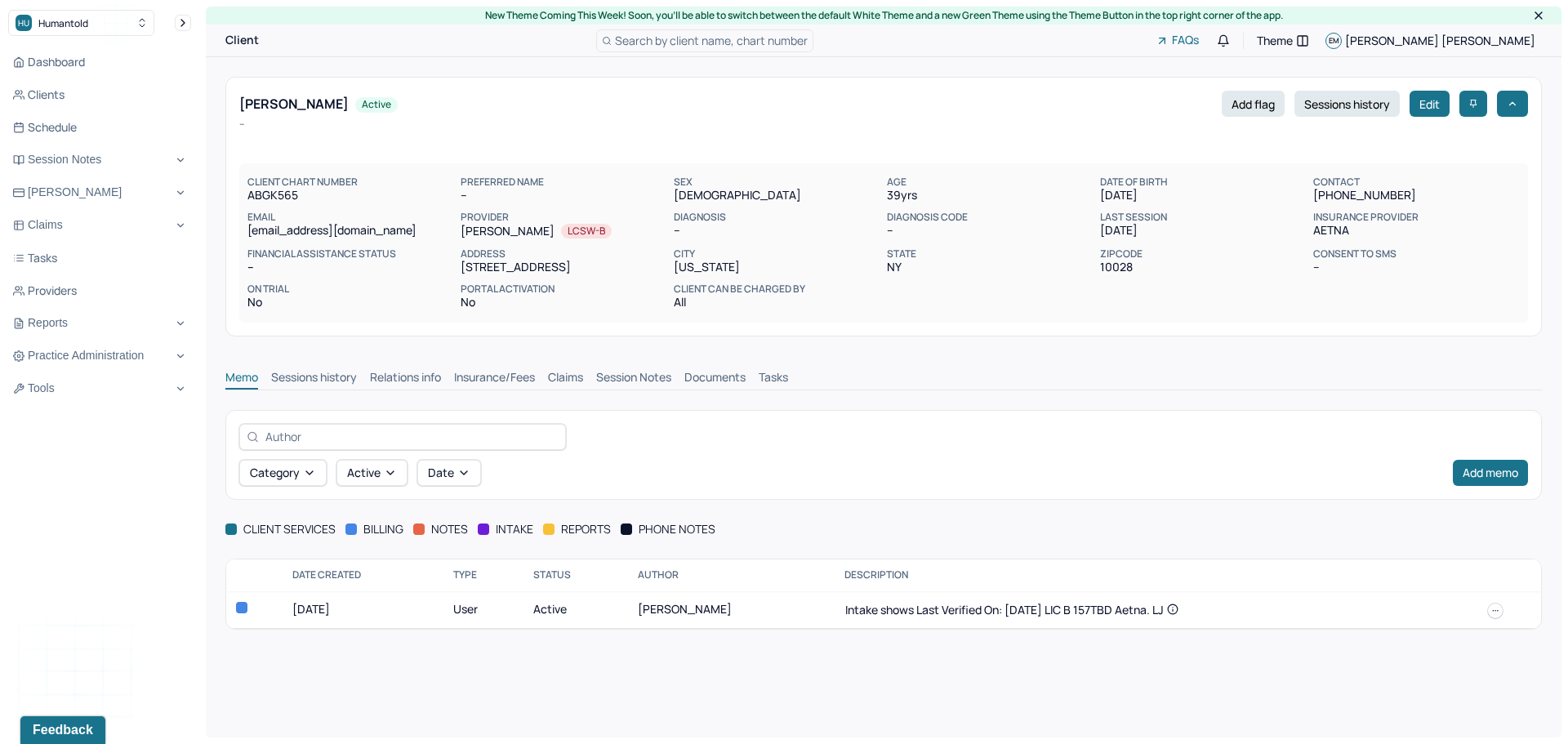 click on "Insurance/Fees" at bounding box center [494, 379] 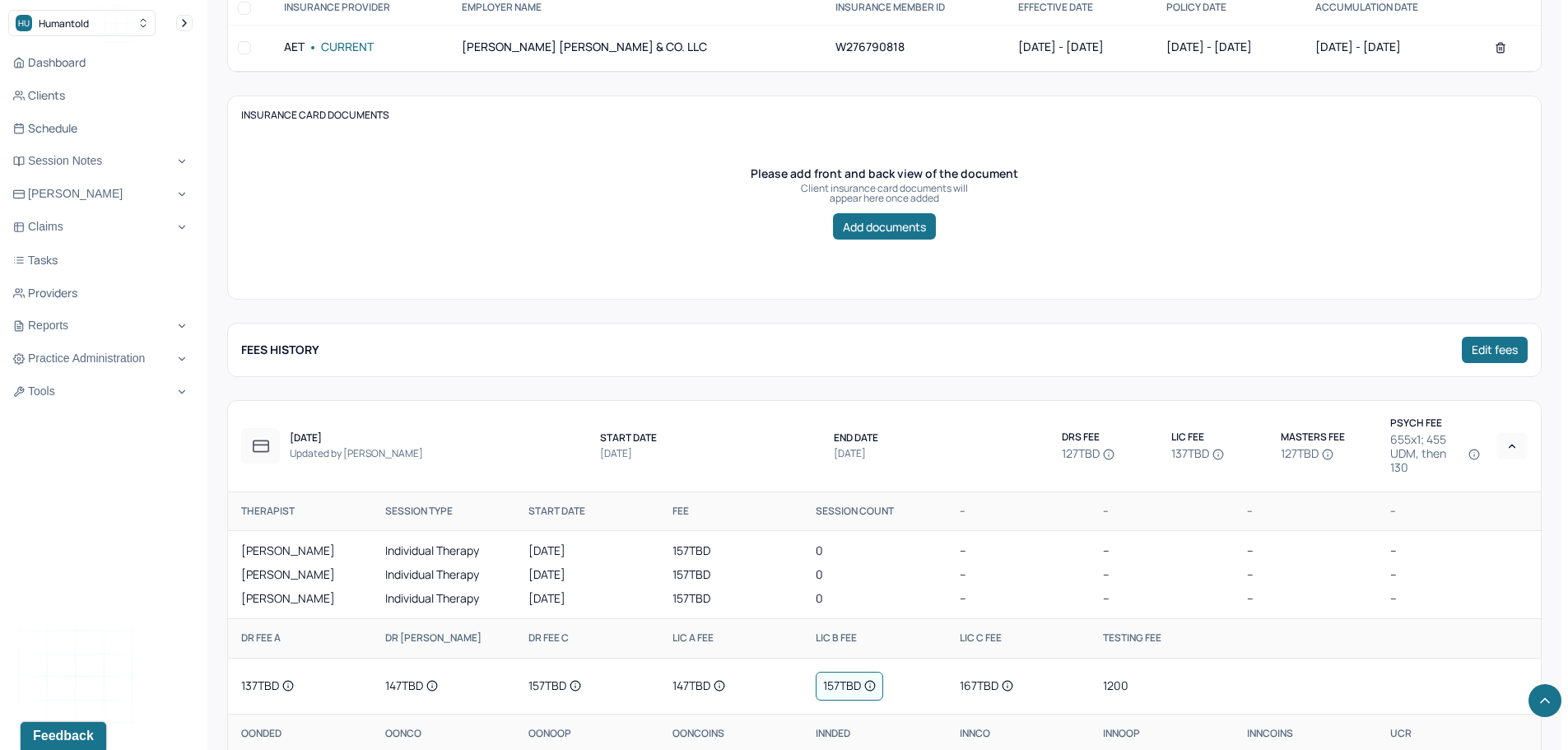 scroll, scrollTop: 165, scrollLeft: 0, axis: vertical 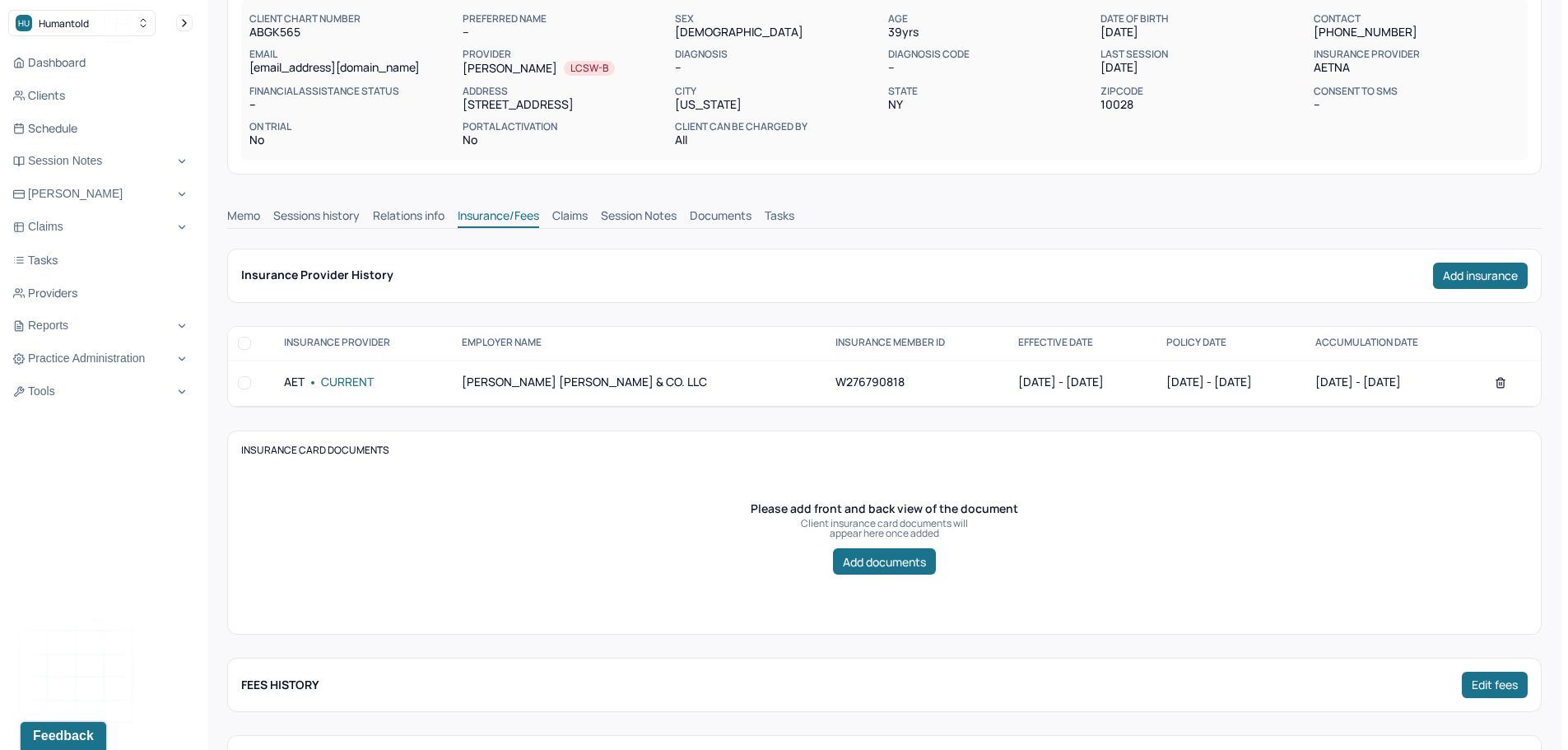 click on "Sessions history" at bounding box center (316, 217) 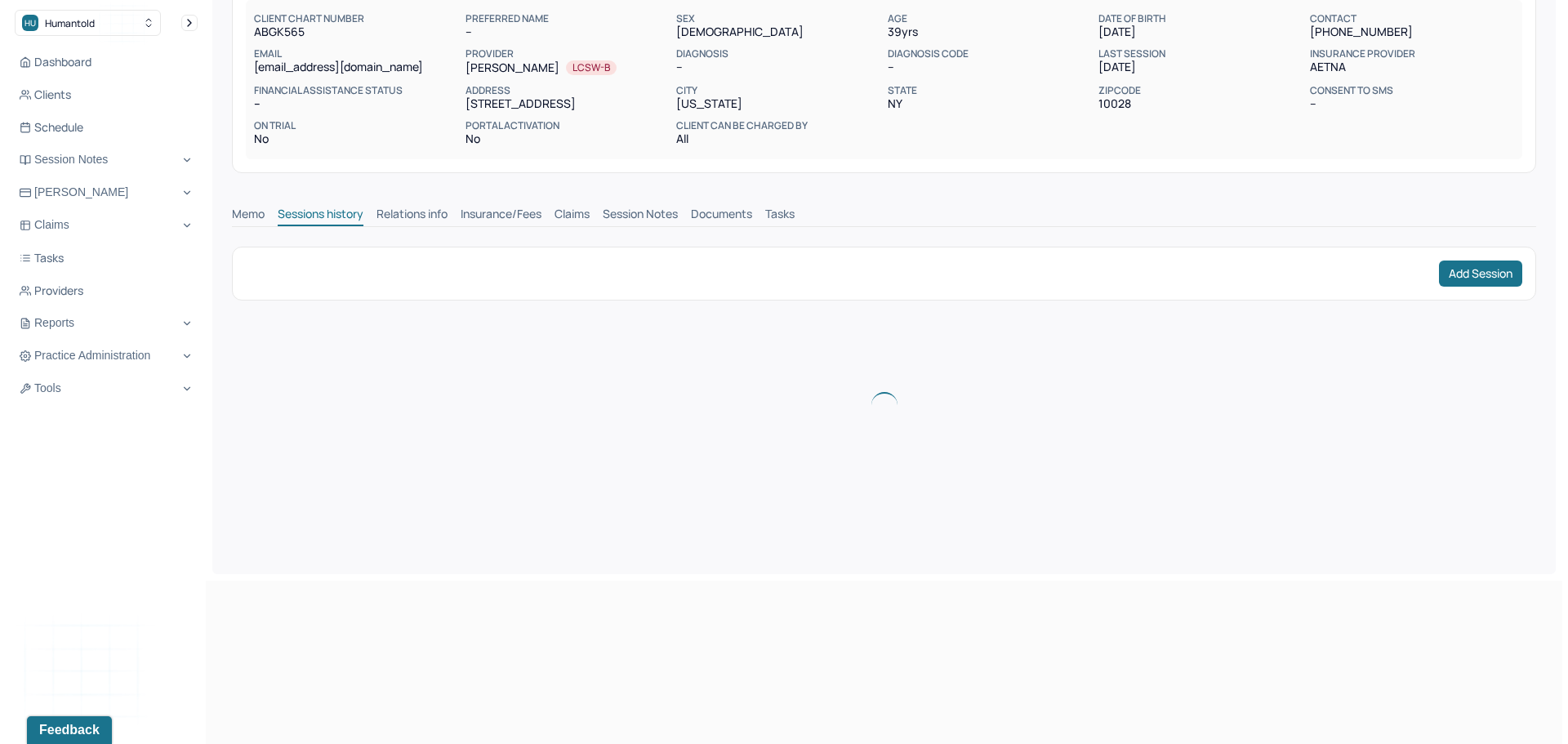 scroll, scrollTop: 0, scrollLeft: 0, axis: both 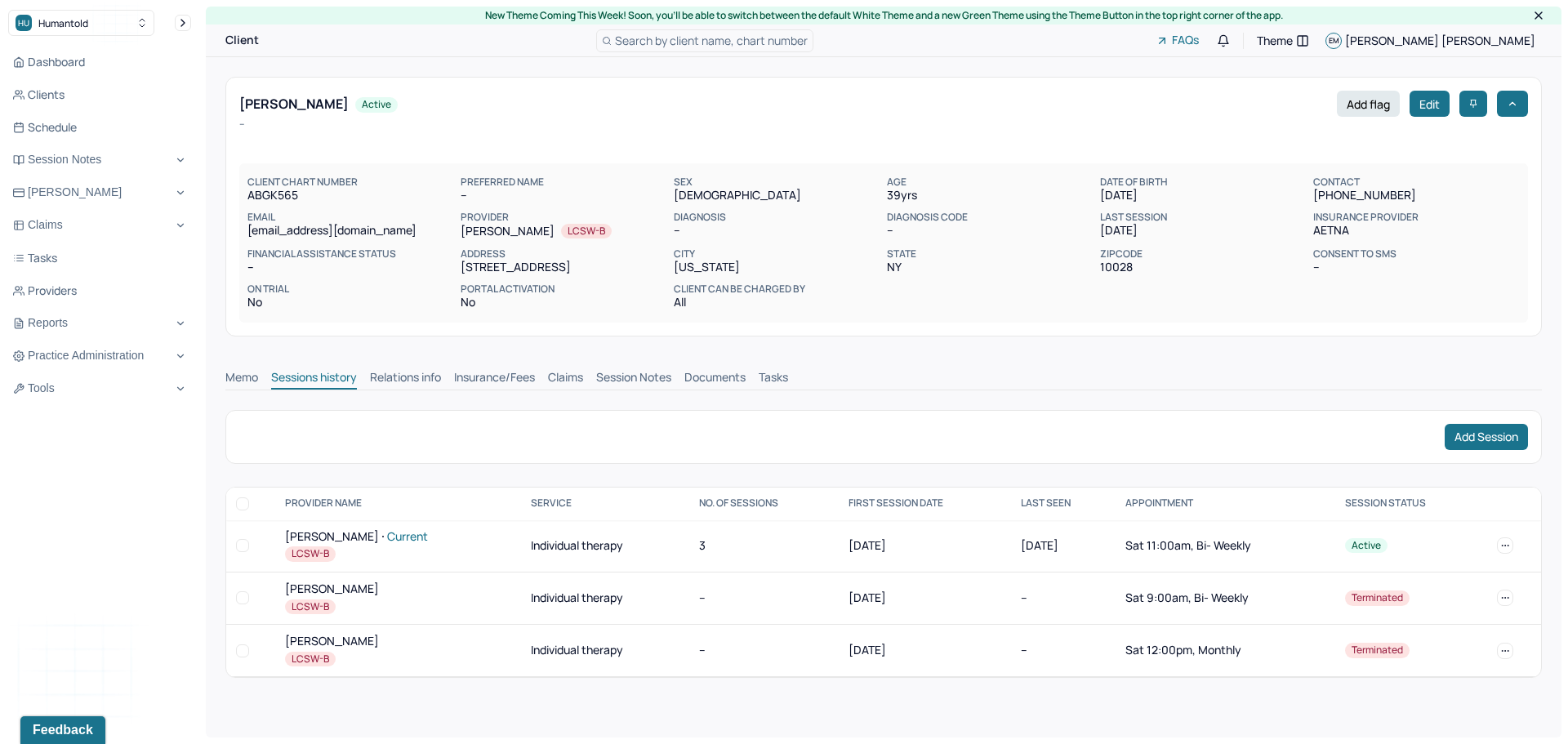 click on "NAFTAL, DIANA Current" at bounding box center [398, 537] 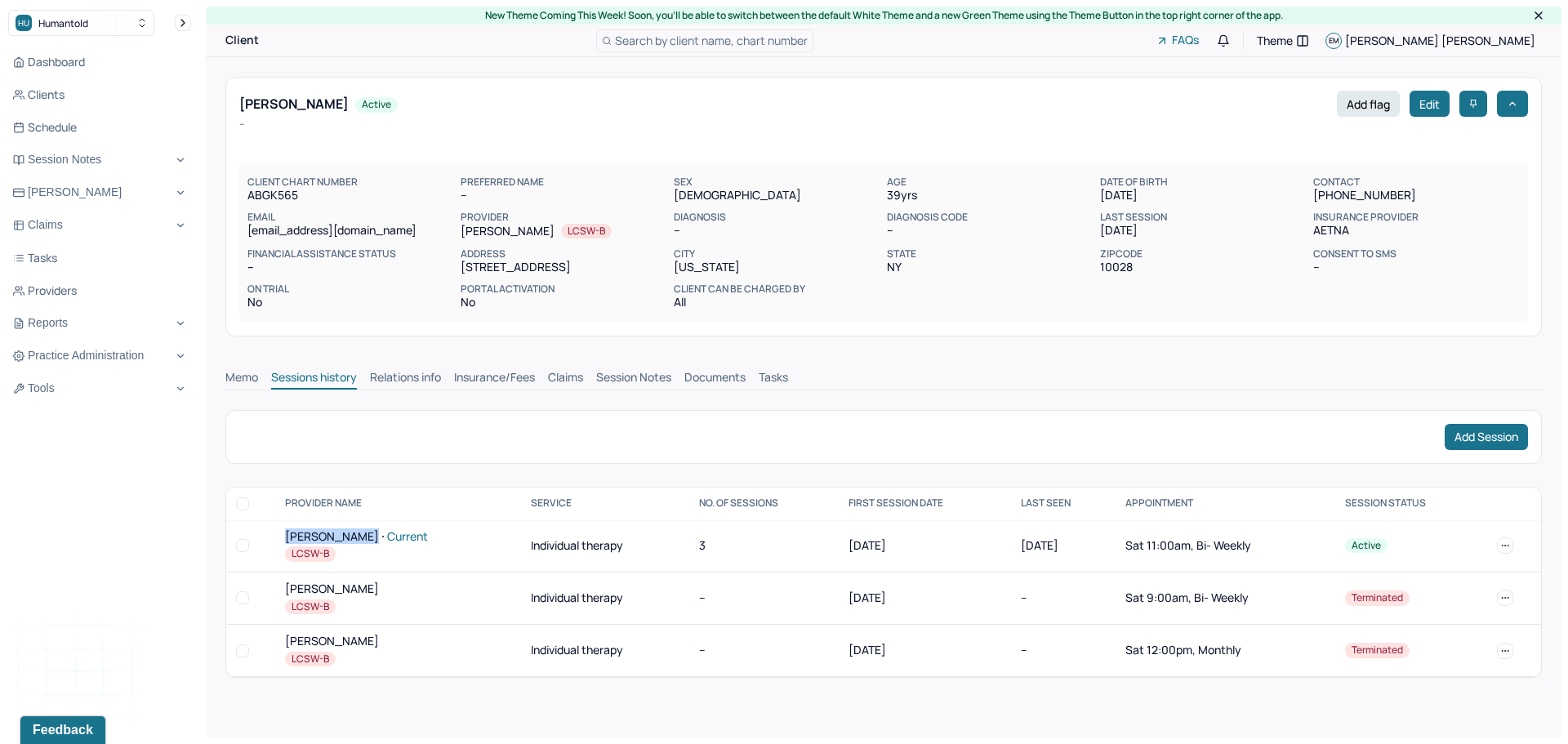 drag, startPoint x: 305, startPoint y: 534, endPoint x: 338, endPoint y: 533, distance: 33.015148 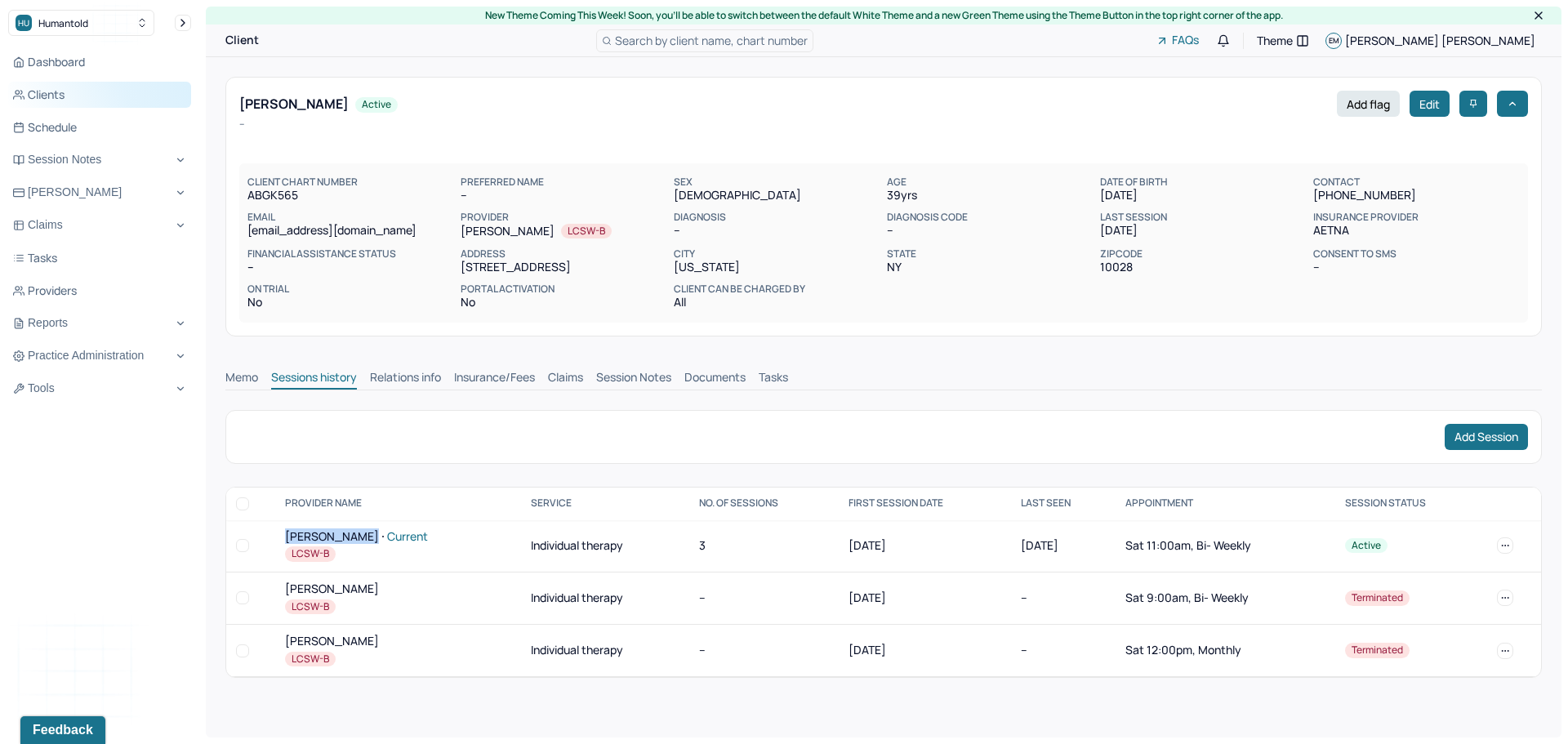 click on "Clients" at bounding box center [100, 95] 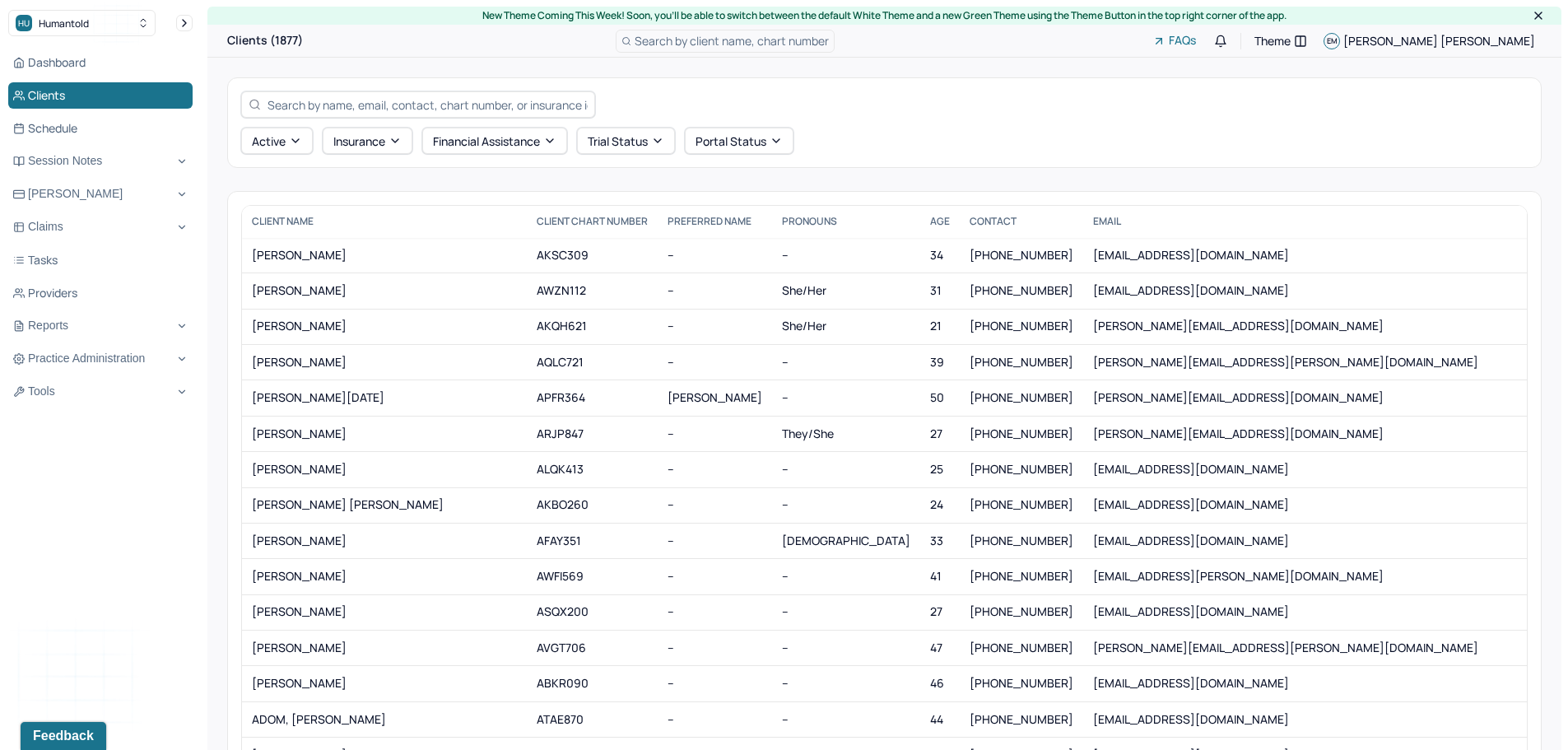 click at bounding box center [427, 105] 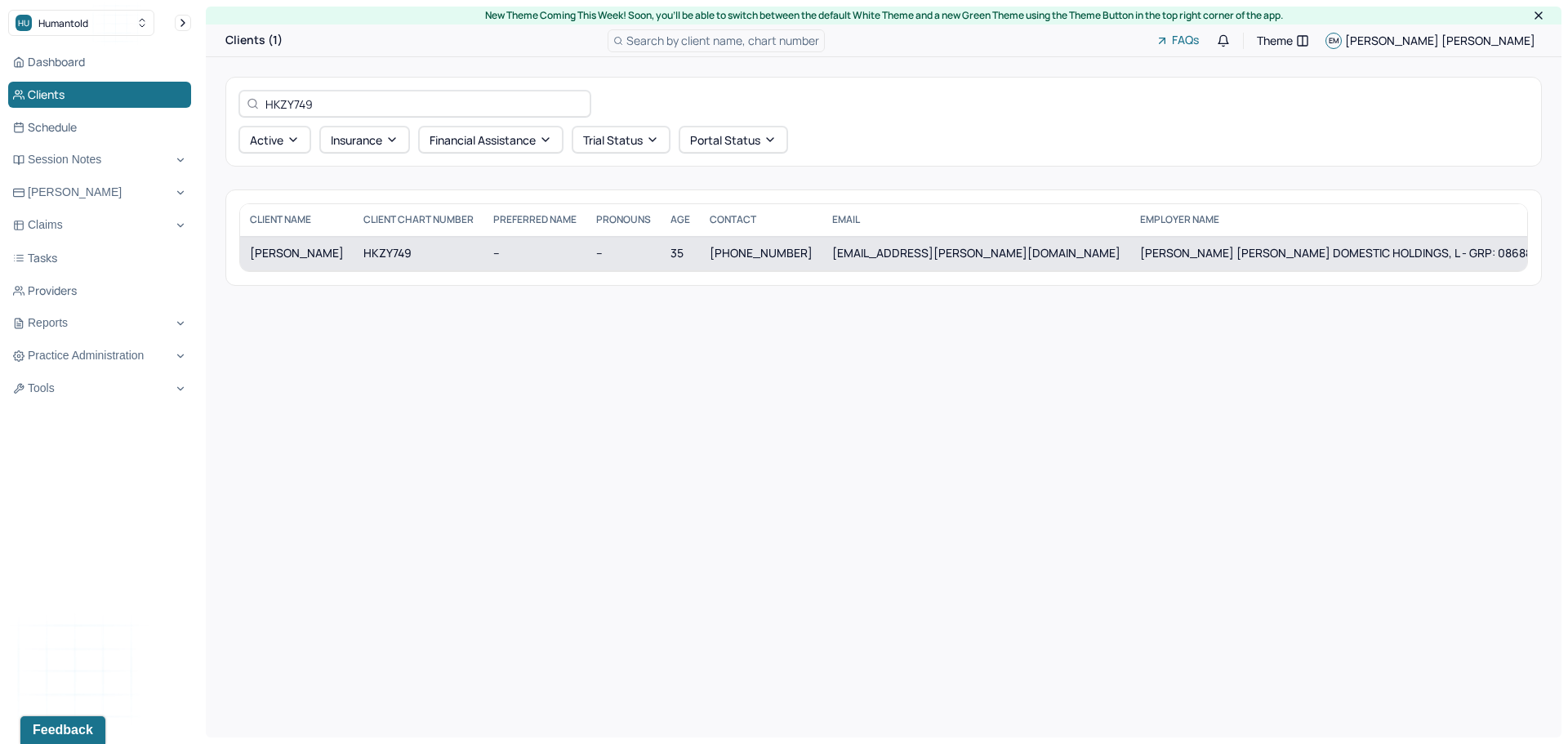 type on "HKZY749" 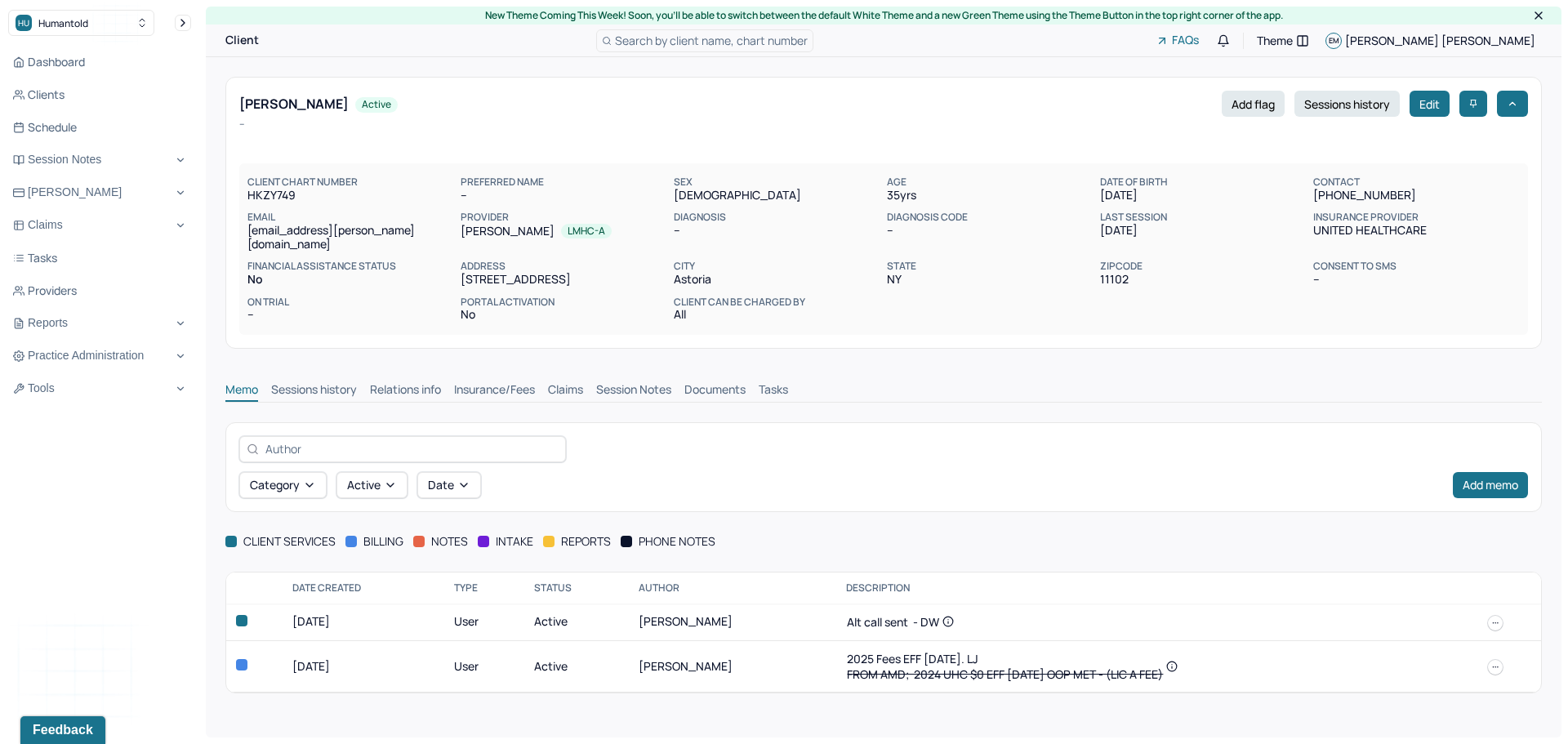 click on "Sessions history" at bounding box center (314, 391) 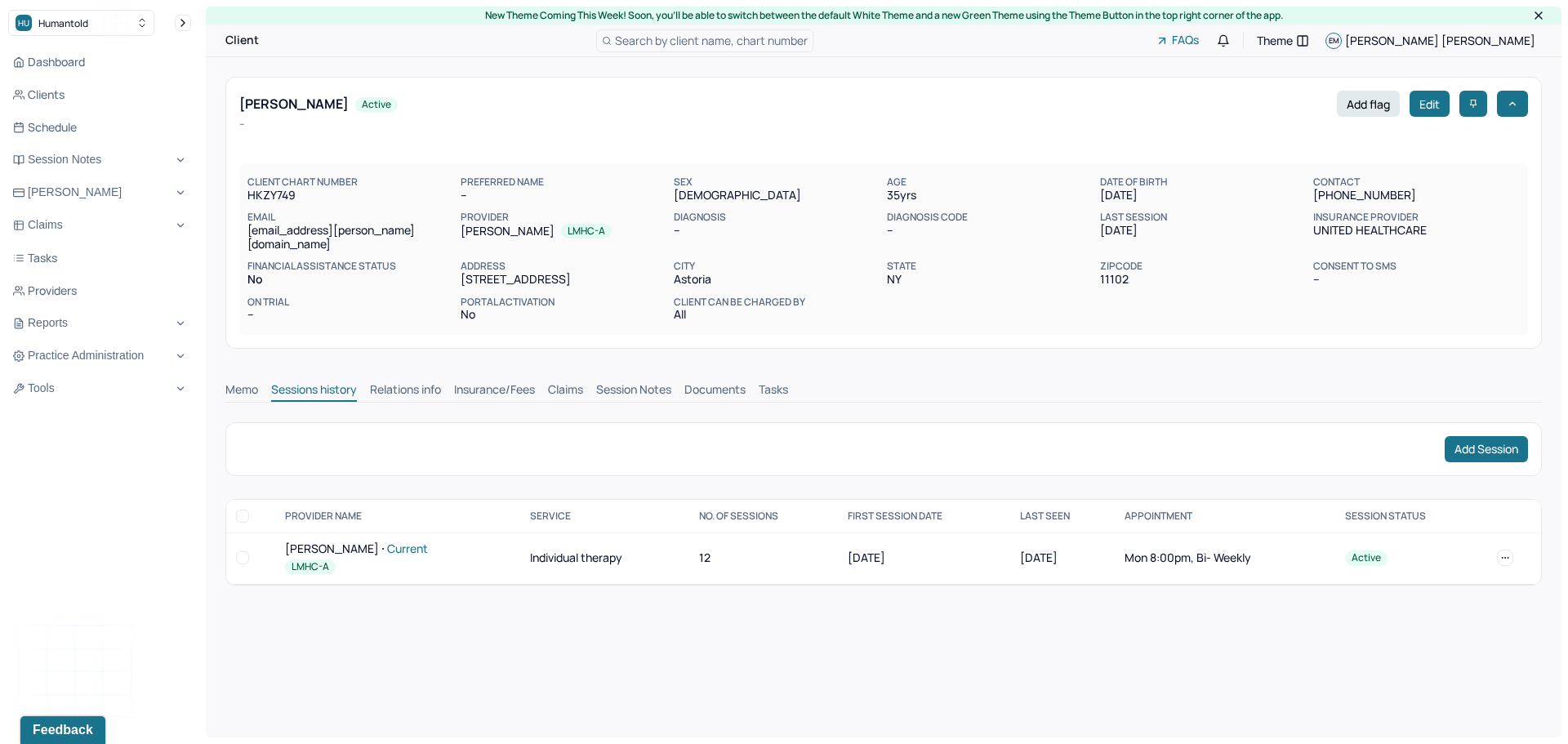 click on "LUPINSKA, KAROLINA Current" at bounding box center [398, 549] 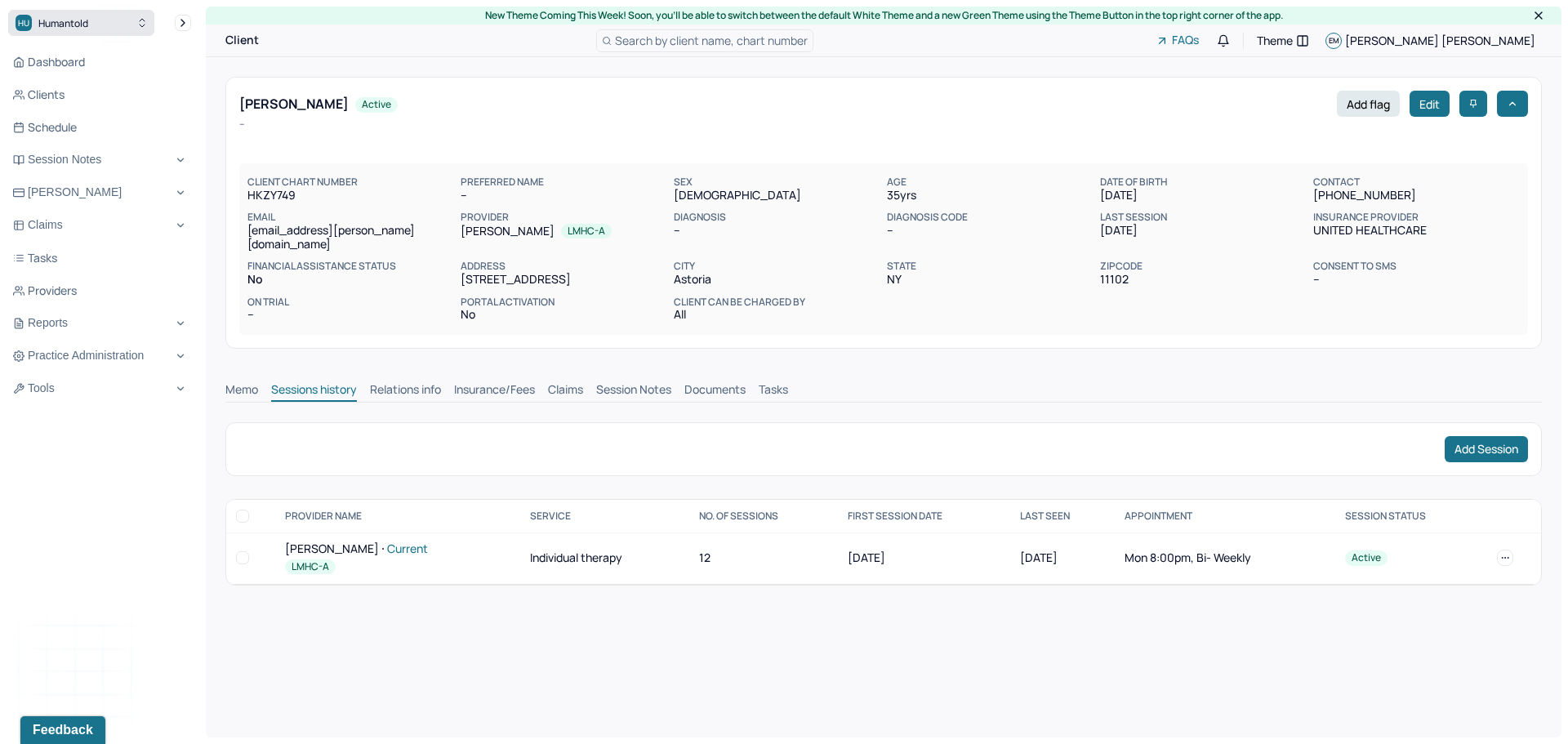 click on "Humantold" at bounding box center [63, 23] 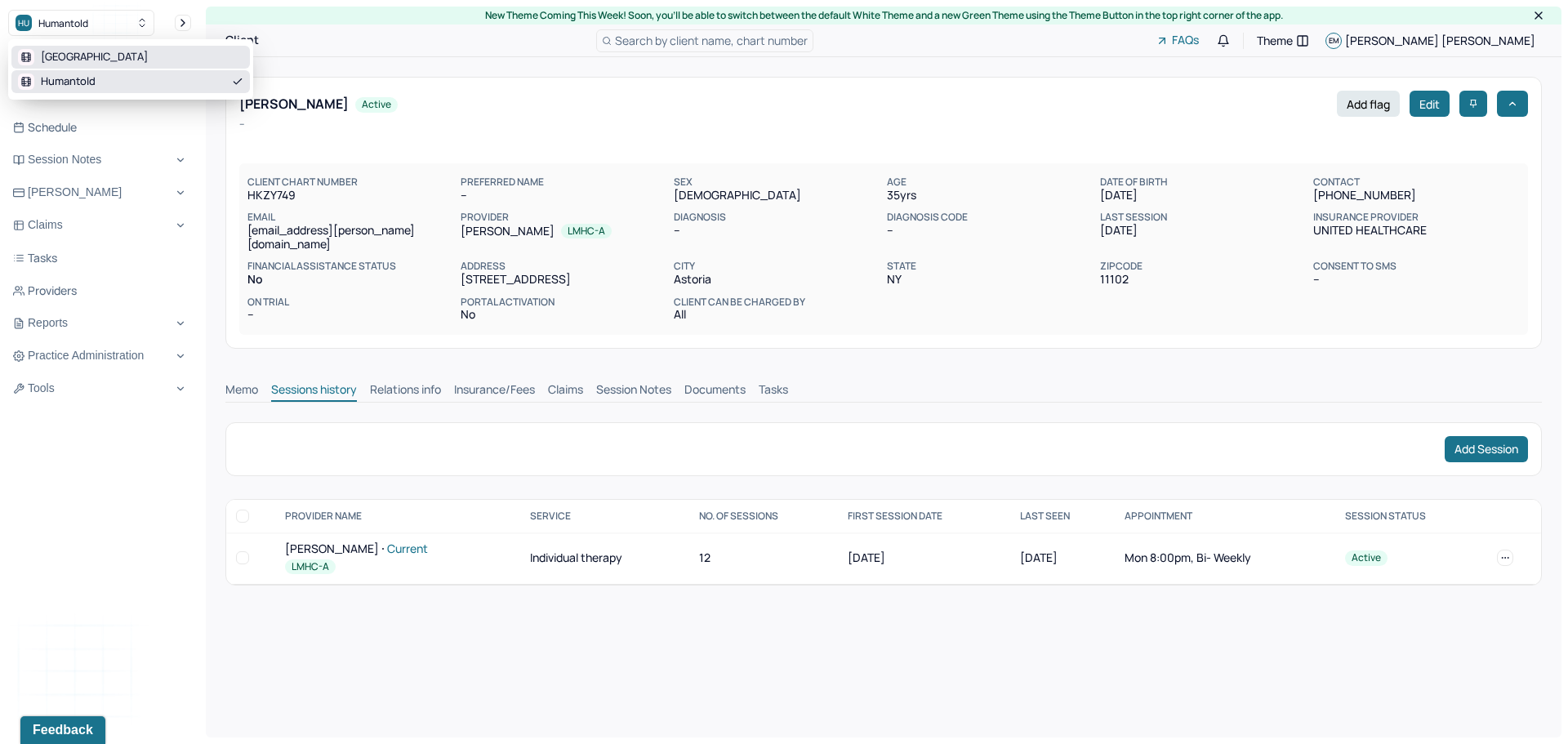click on "Park Hill" at bounding box center [131, 57] 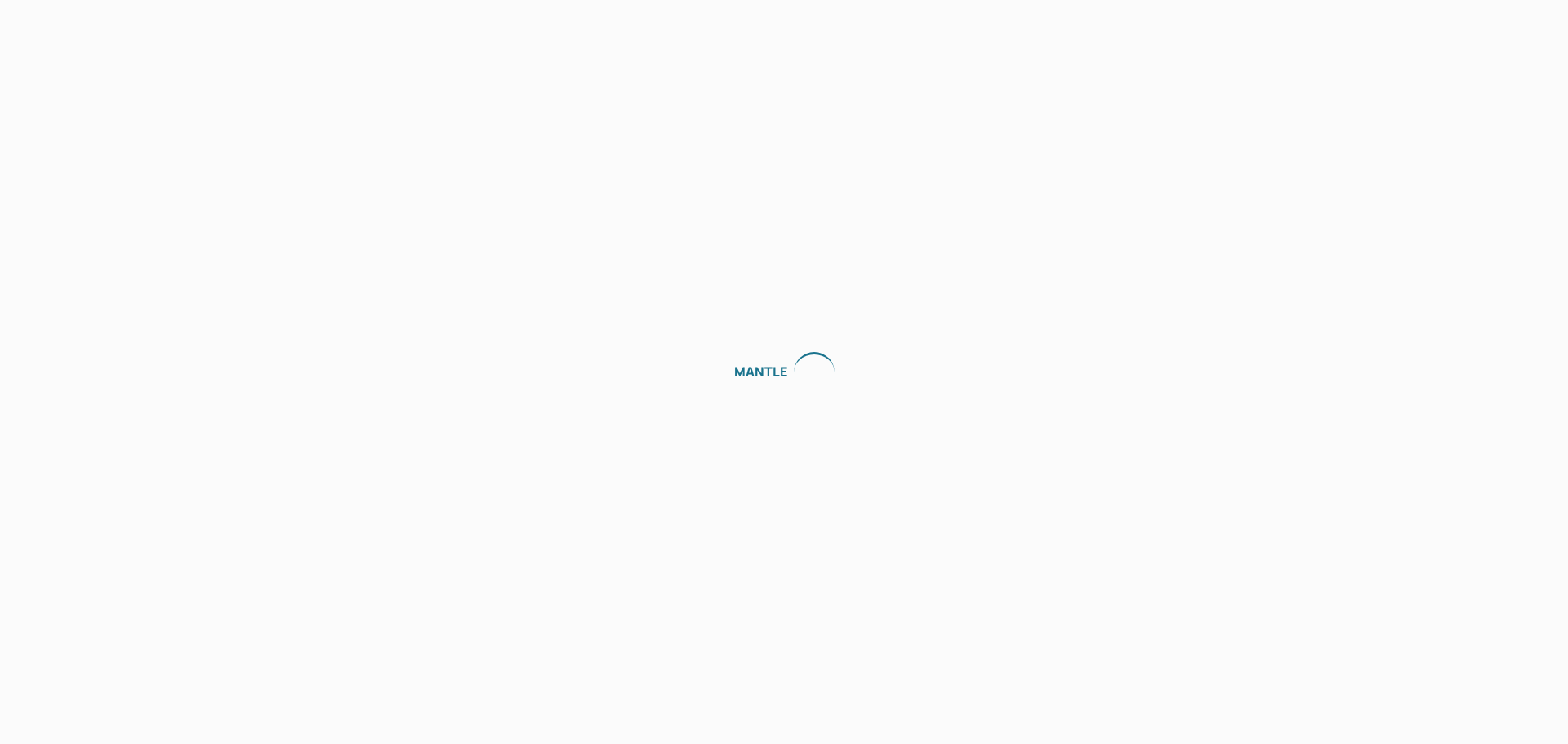 scroll, scrollTop: 0, scrollLeft: 0, axis: both 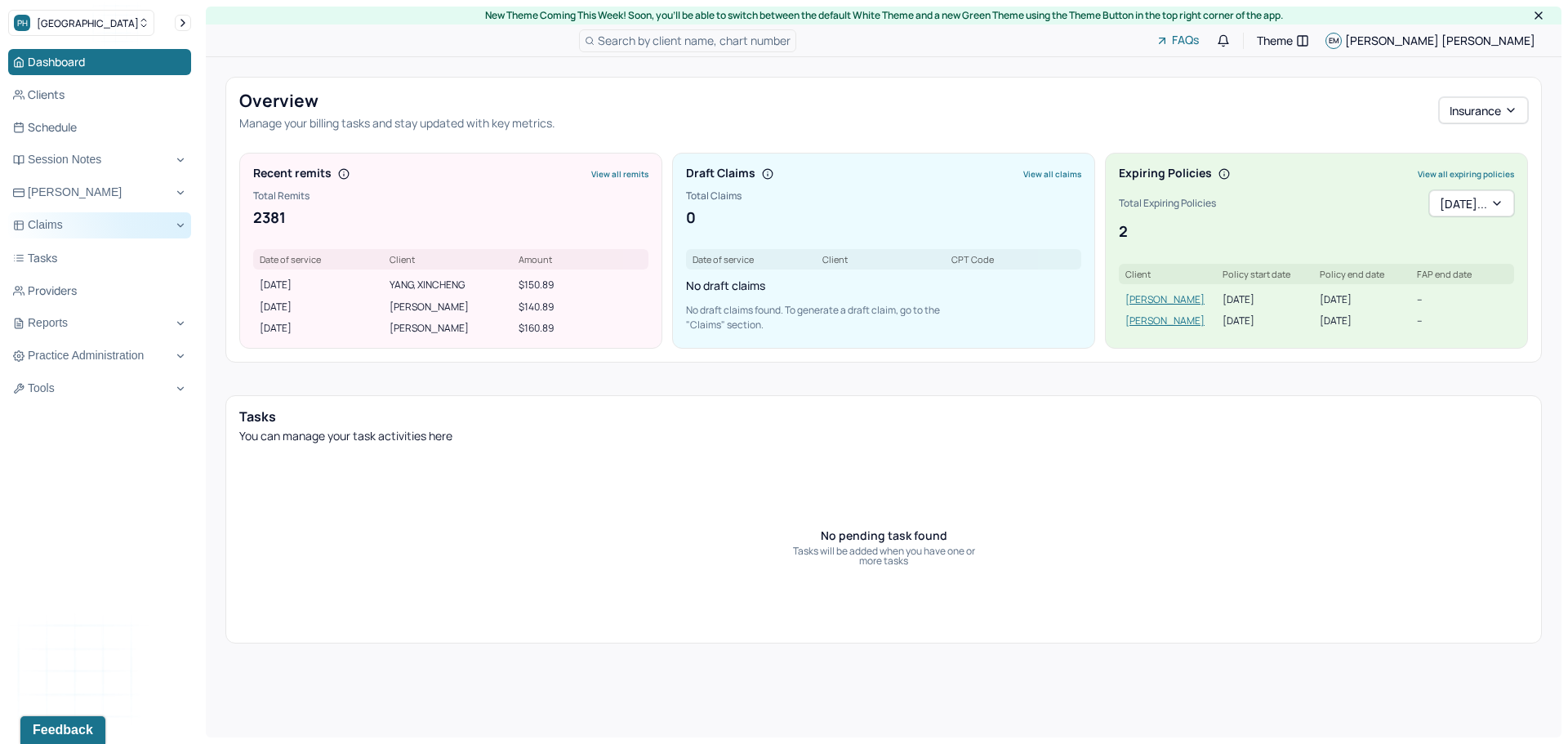click on "Claims" at bounding box center [100, 225] 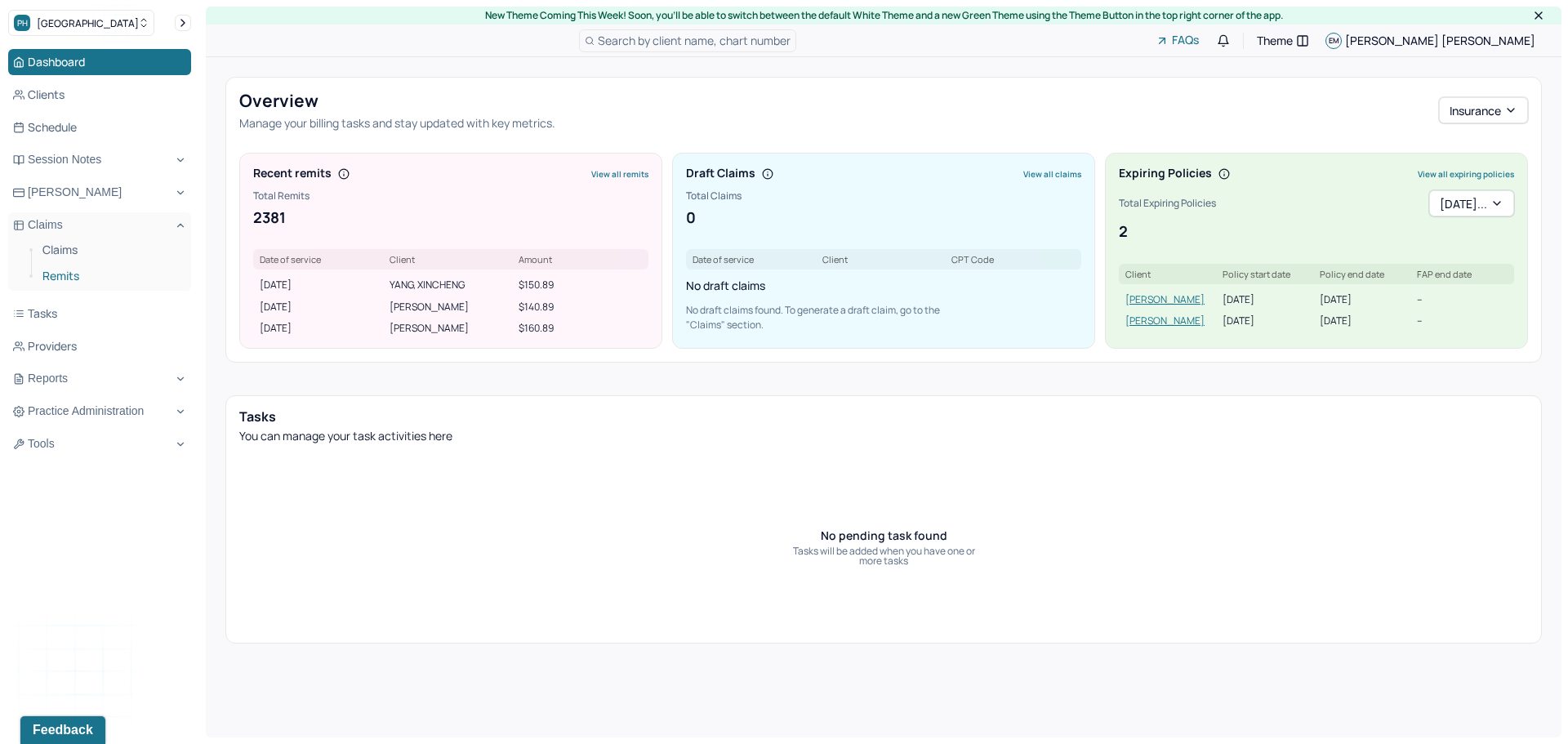 click on "Remits" at bounding box center (110, 276) 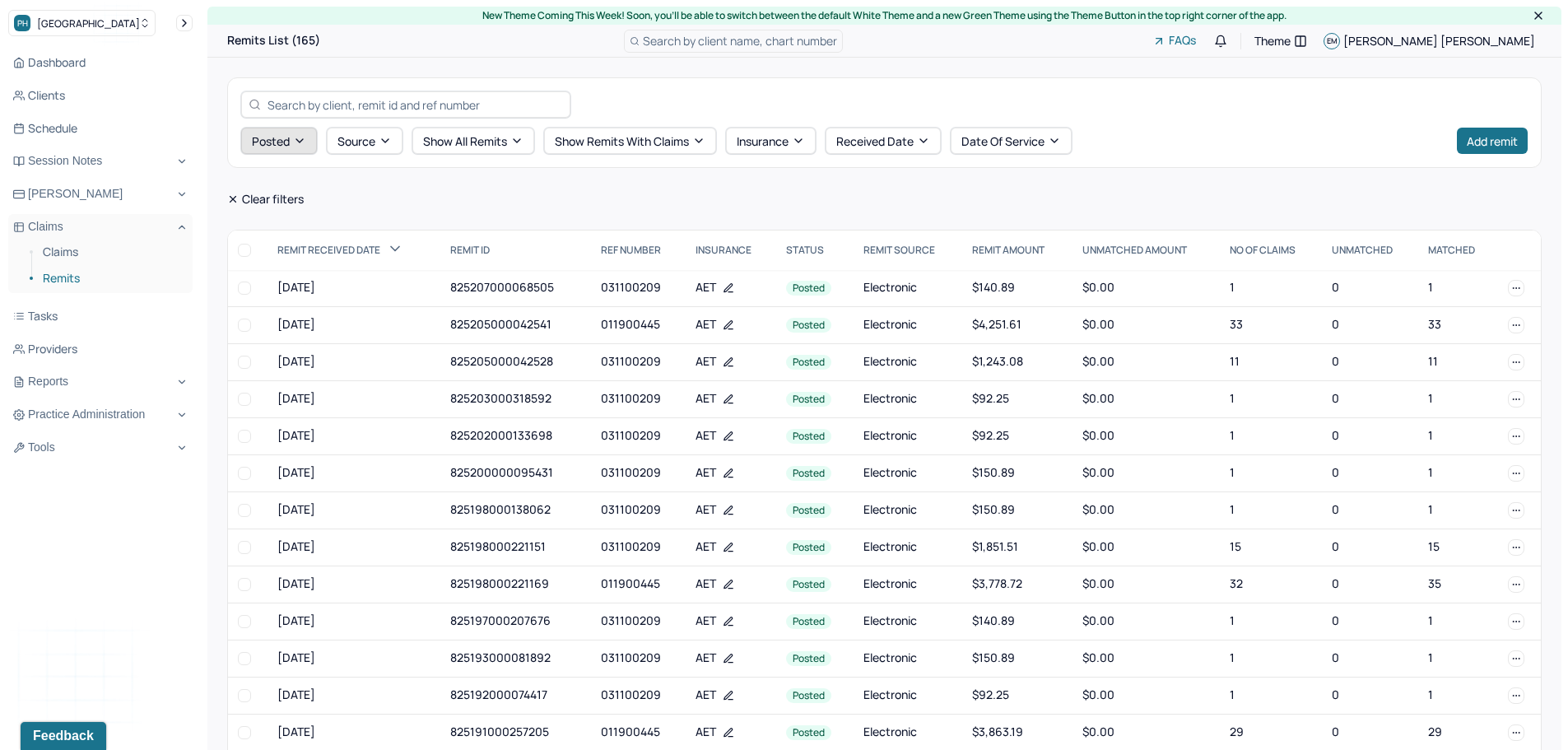 click on "posted" at bounding box center (279, 141) 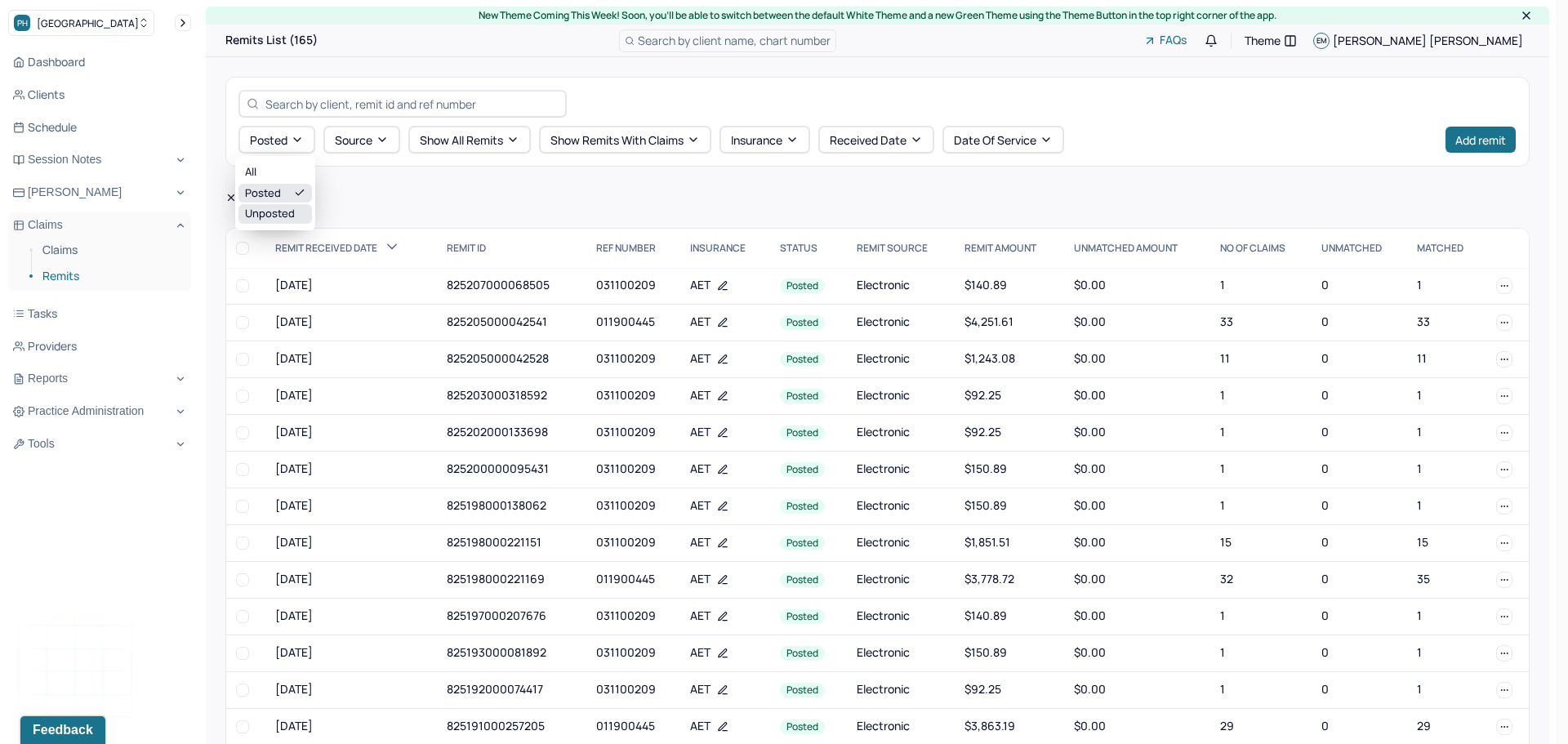click on "Unposted" at bounding box center [275, 214] 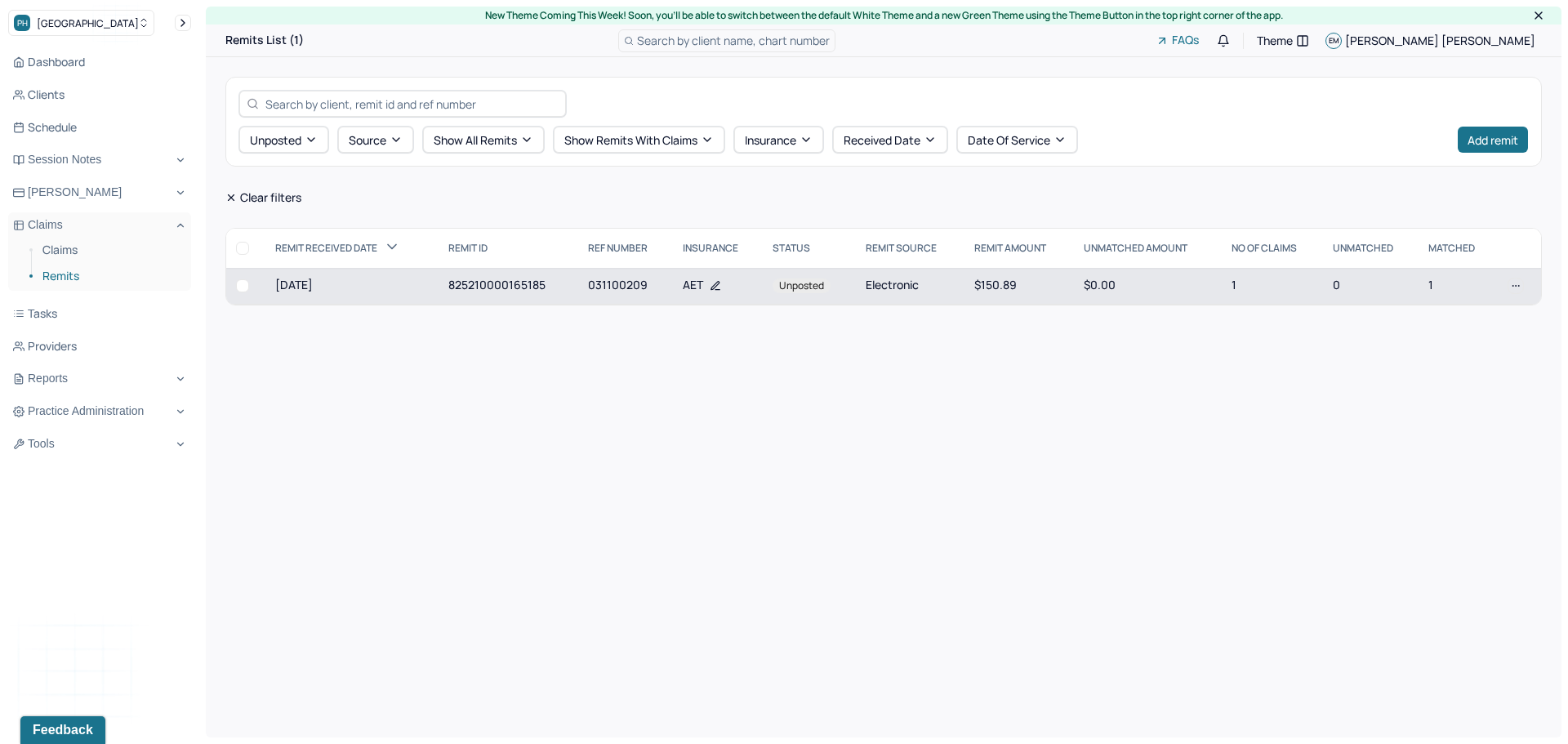 click on "031100209" at bounding box center (626, 286) 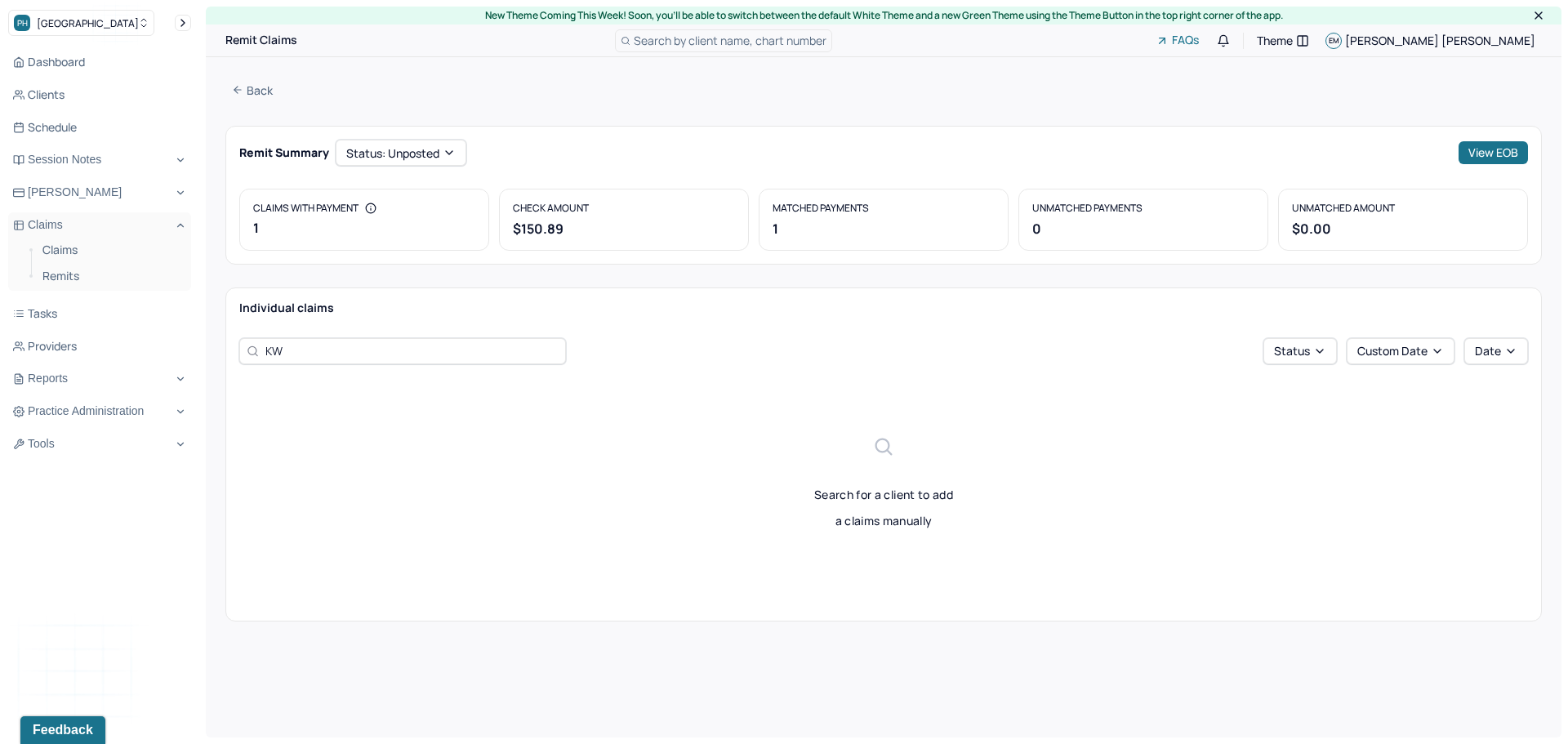 drag, startPoint x: 378, startPoint y: 347, endPoint x: 205, endPoint y: 343, distance: 173.04624 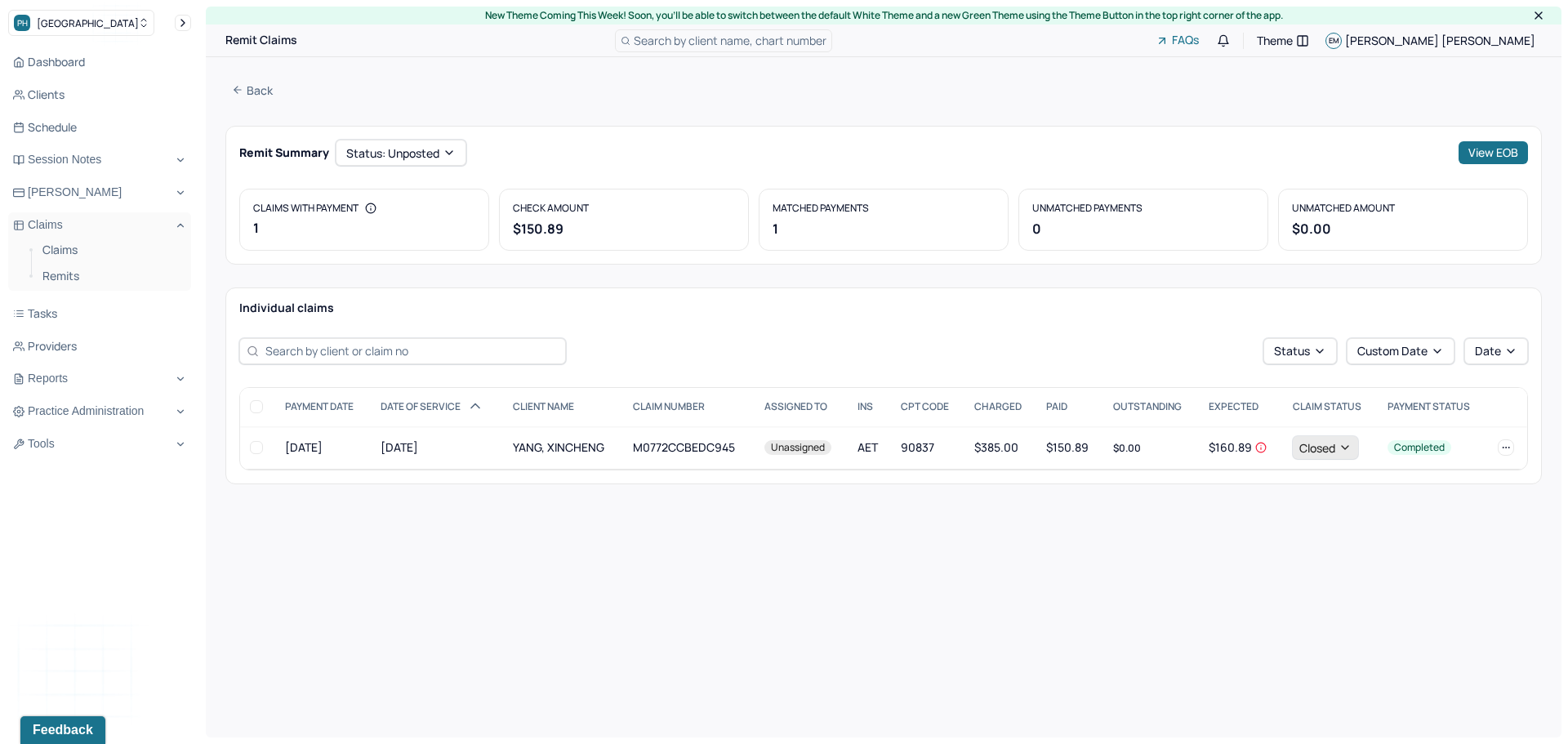 type 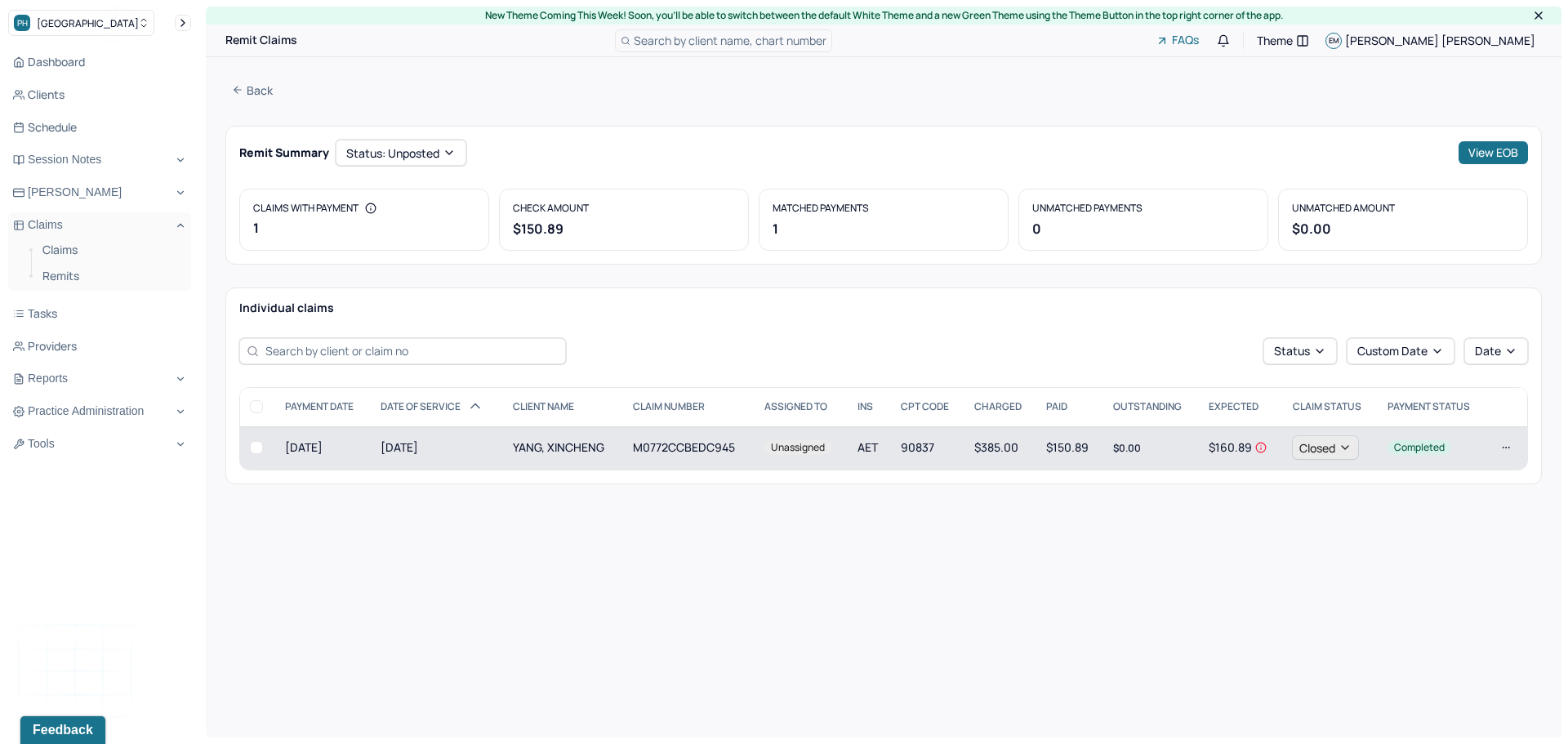 click on "$0.00" at bounding box center (1151, 448) 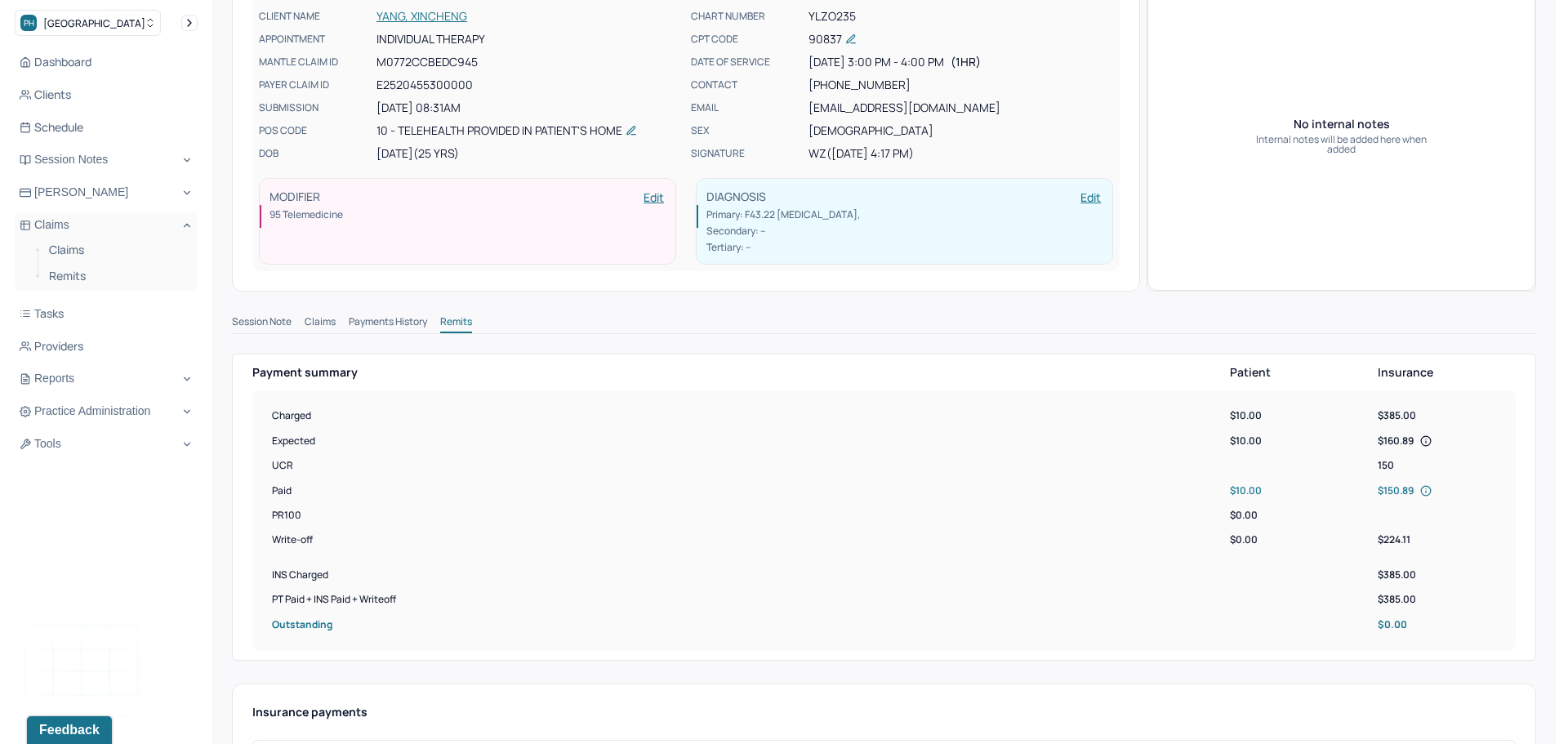 scroll, scrollTop: 0, scrollLeft: 0, axis: both 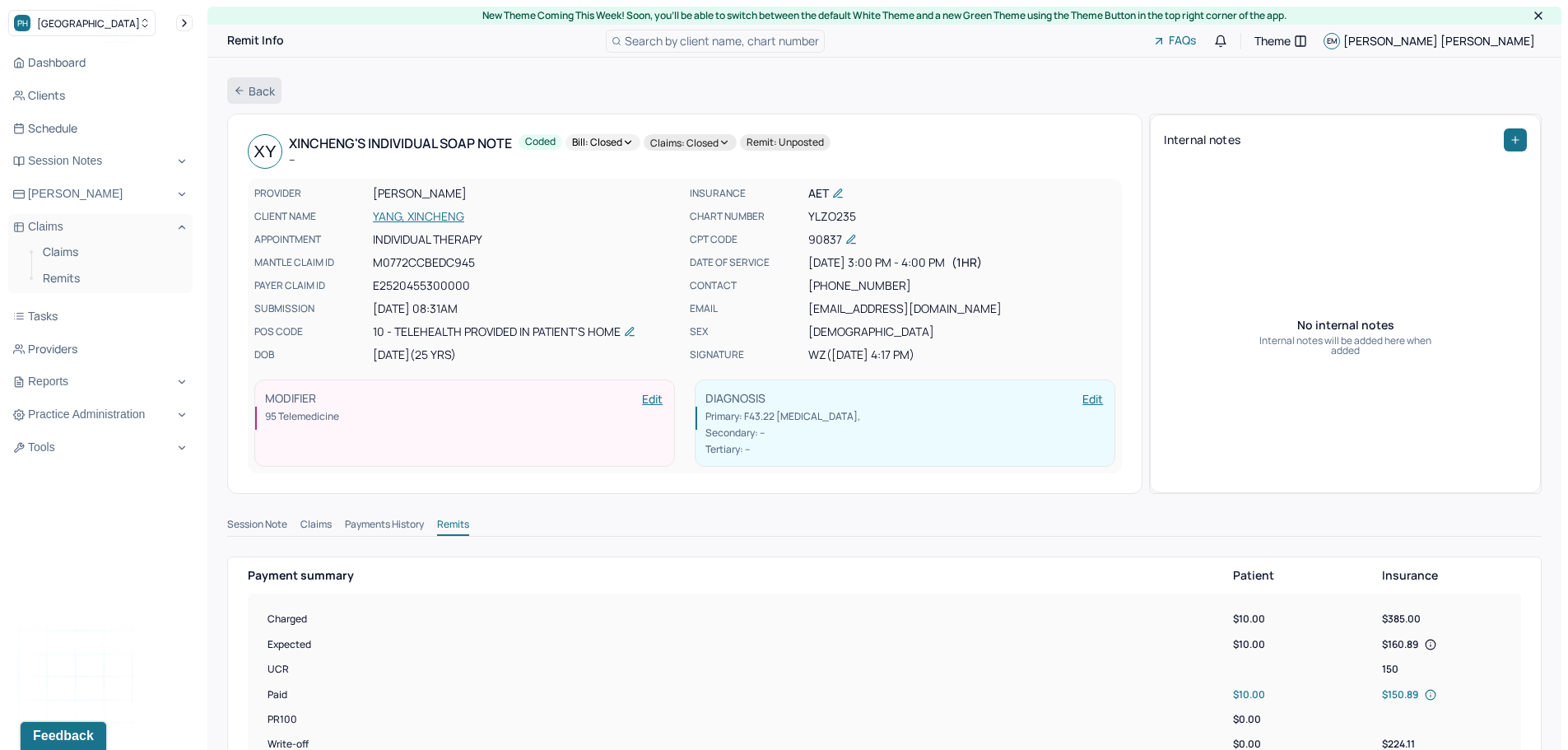 click on "Back" at bounding box center (254, 91) 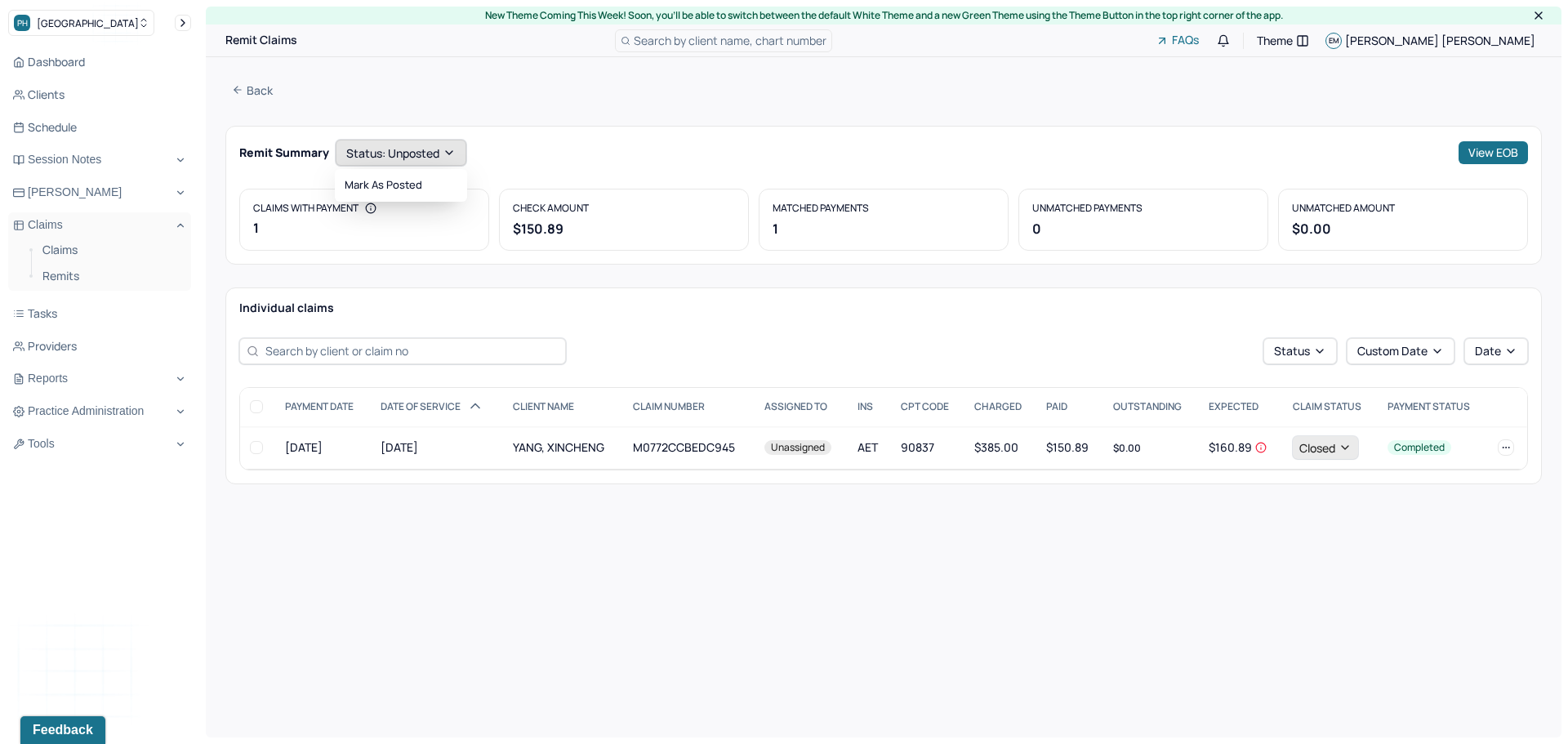 click on "Status: unposted" at bounding box center (401, 153) 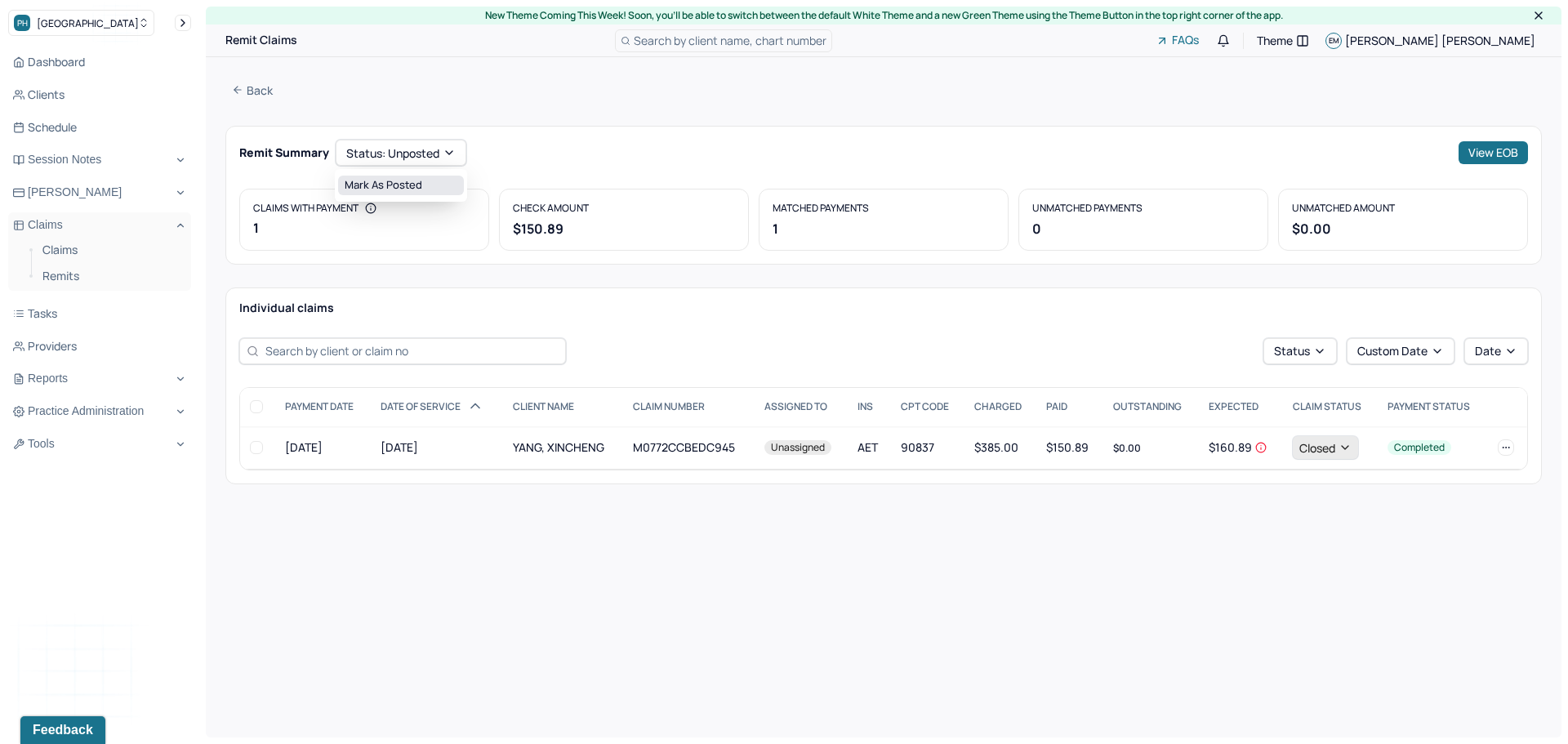 click on "Mark as Posted" at bounding box center [401, 185] 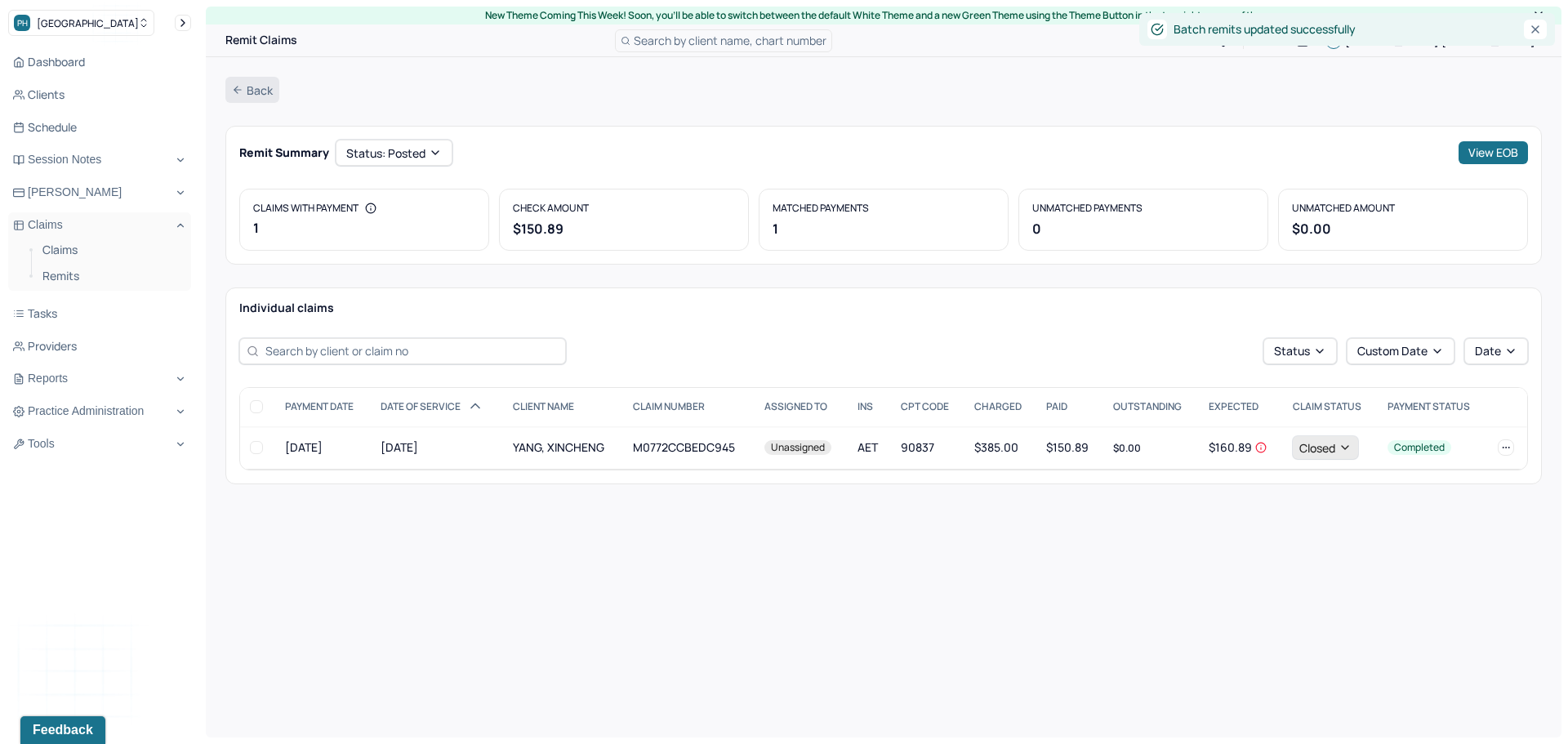 click on "Back" at bounding box center [252, 90] 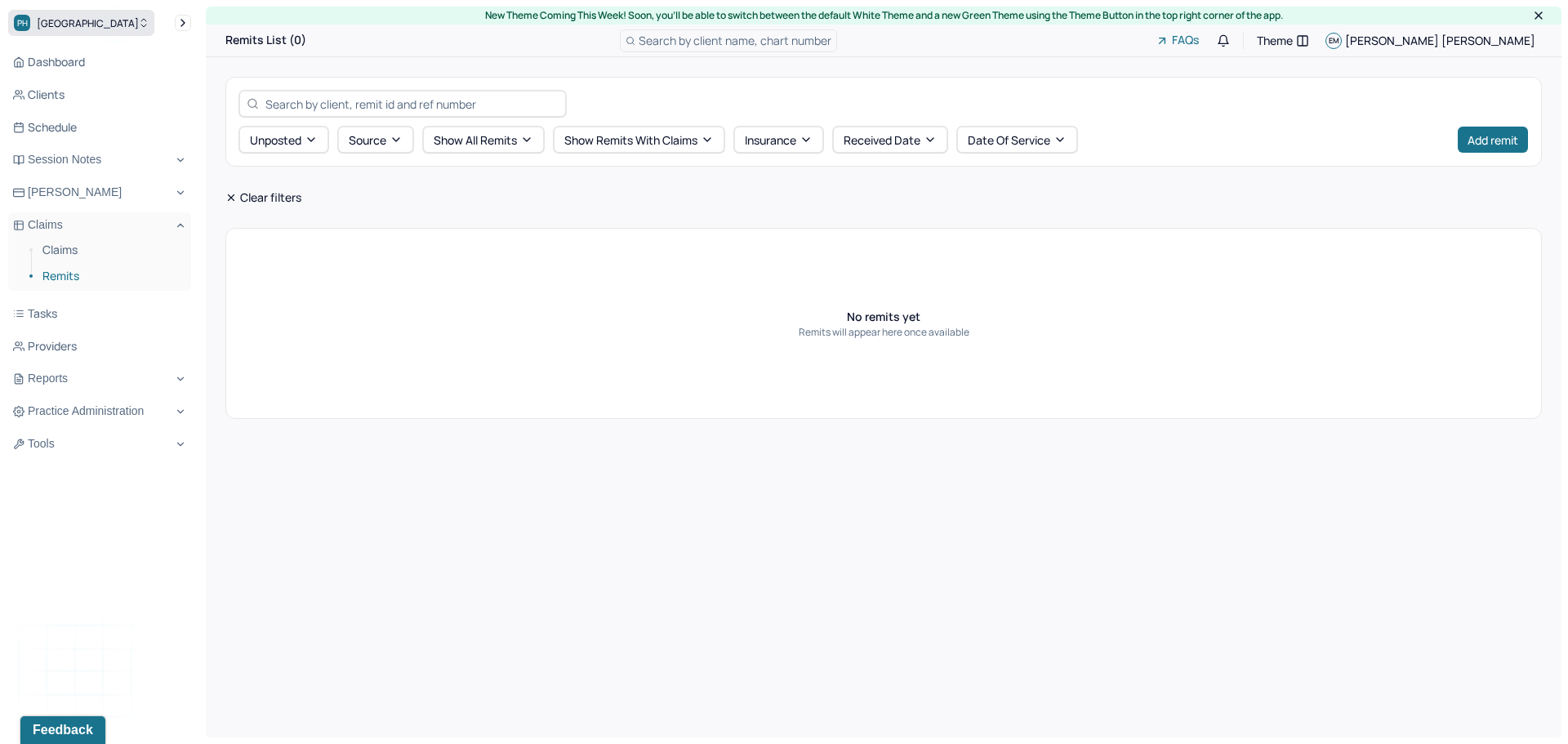 click on "PH Park Hill" at bounding box center (81, 23) 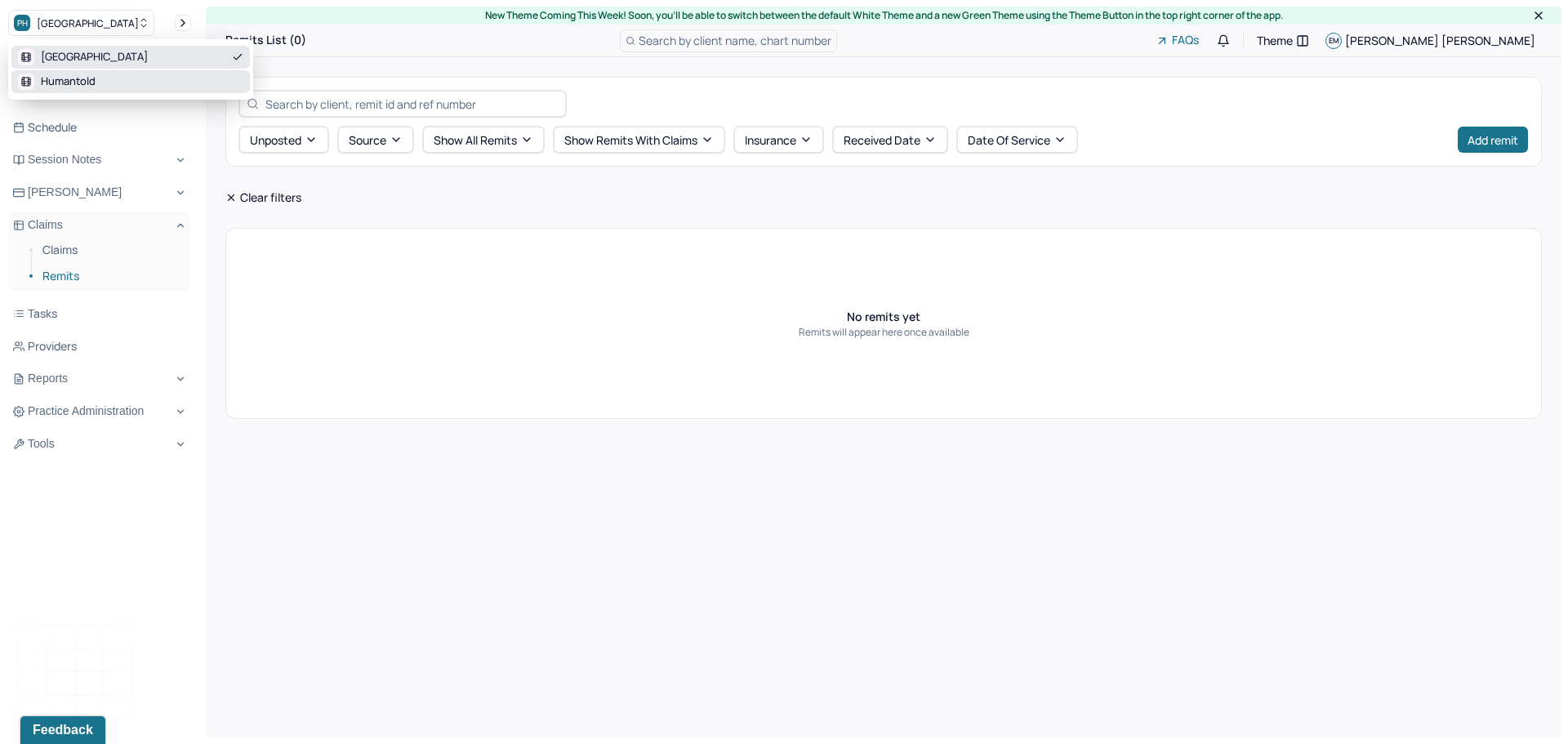 click on "Humantold" at bounding box center (68, 82) 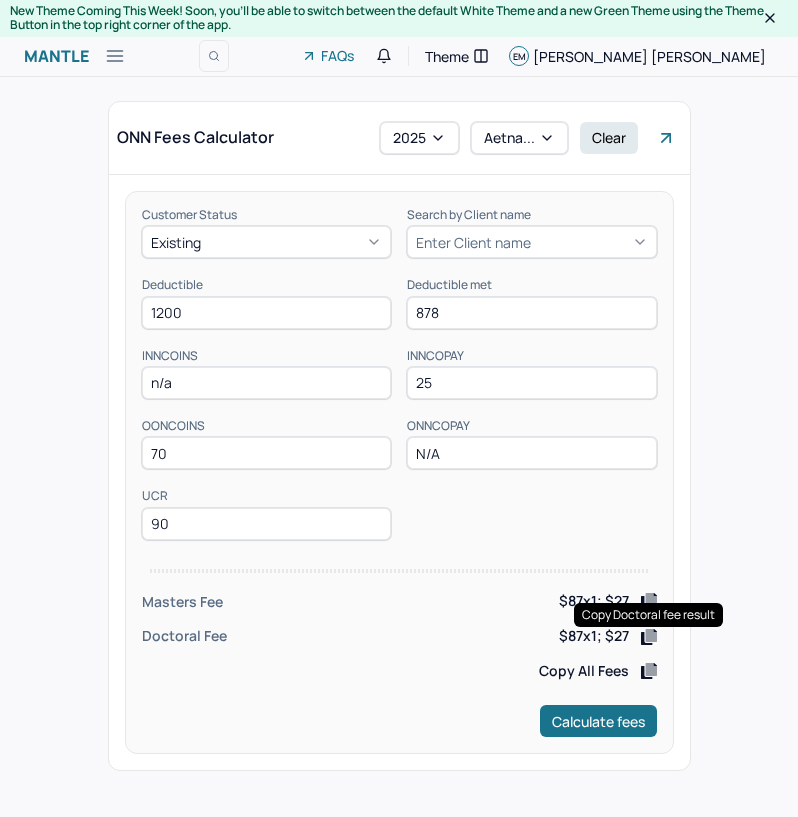 scroll, scrollTop: 0, scrollLeft: 0, axis: both 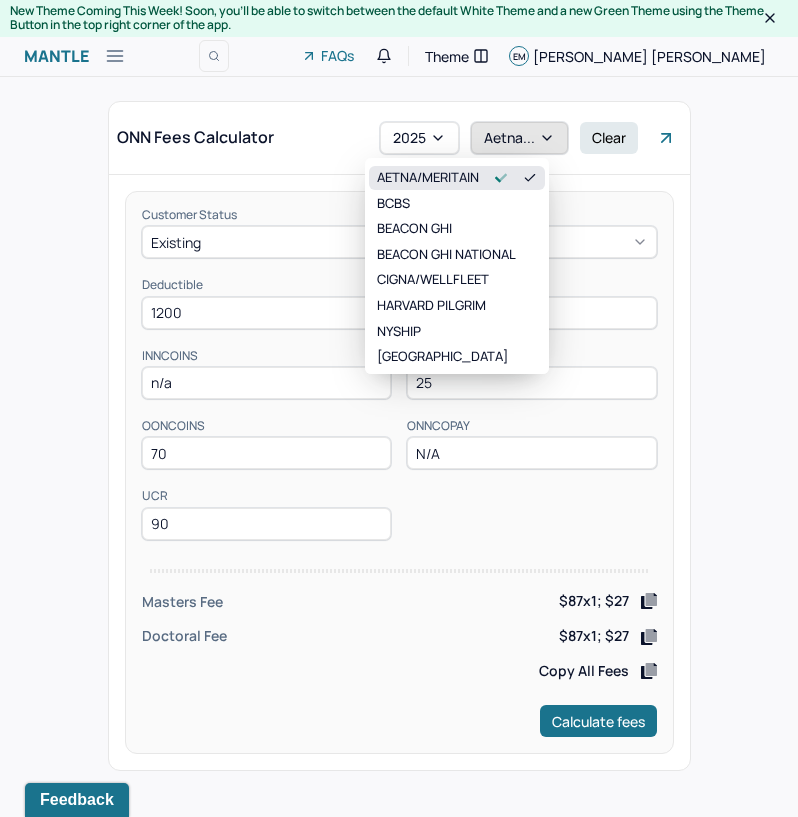 click on "Aetna..." at bounding box center [519, 138] 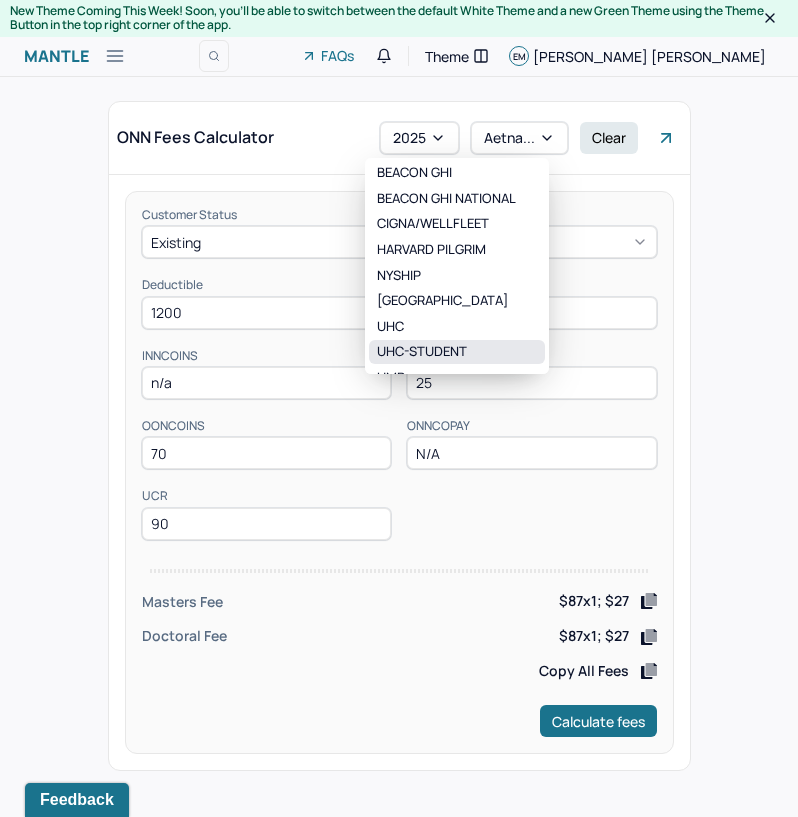scroll, scrollTop: 80, scrollLeft: 0, axis: vertical 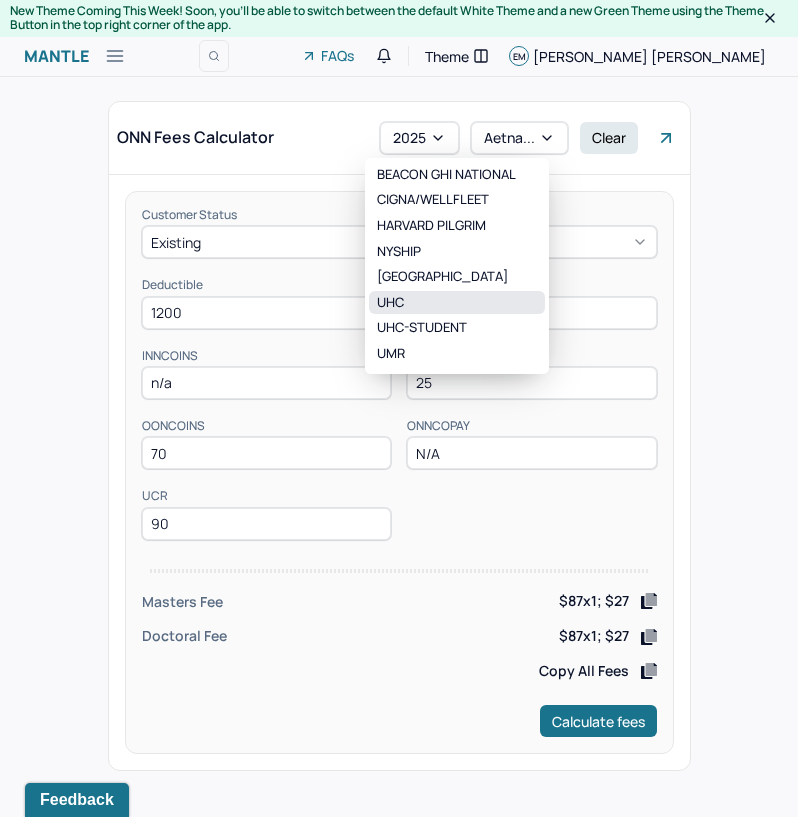 click on "UHC" at bounding box center (457, 303) 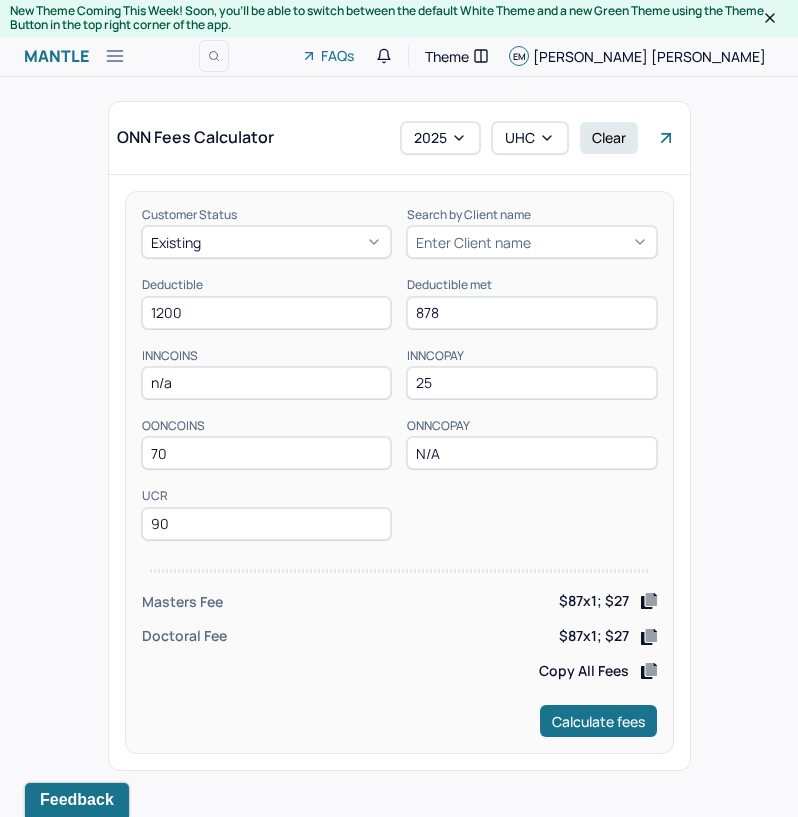 drag, startPoint x: 231, startPoint y: 319, endPoint x: 99, endPoint y: 320, distance: 132.00378 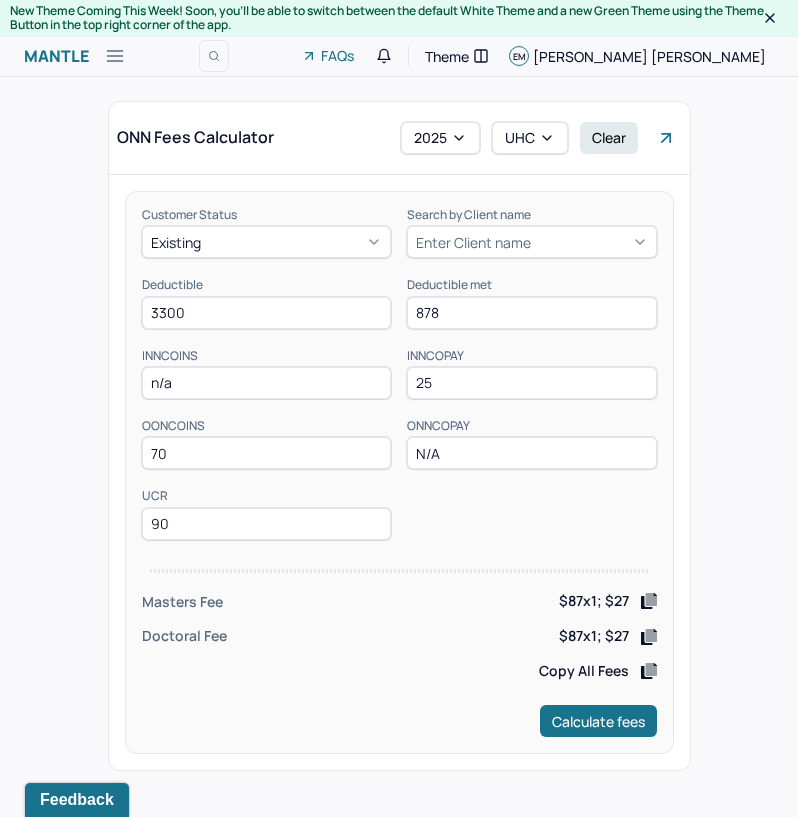 type on "3300" 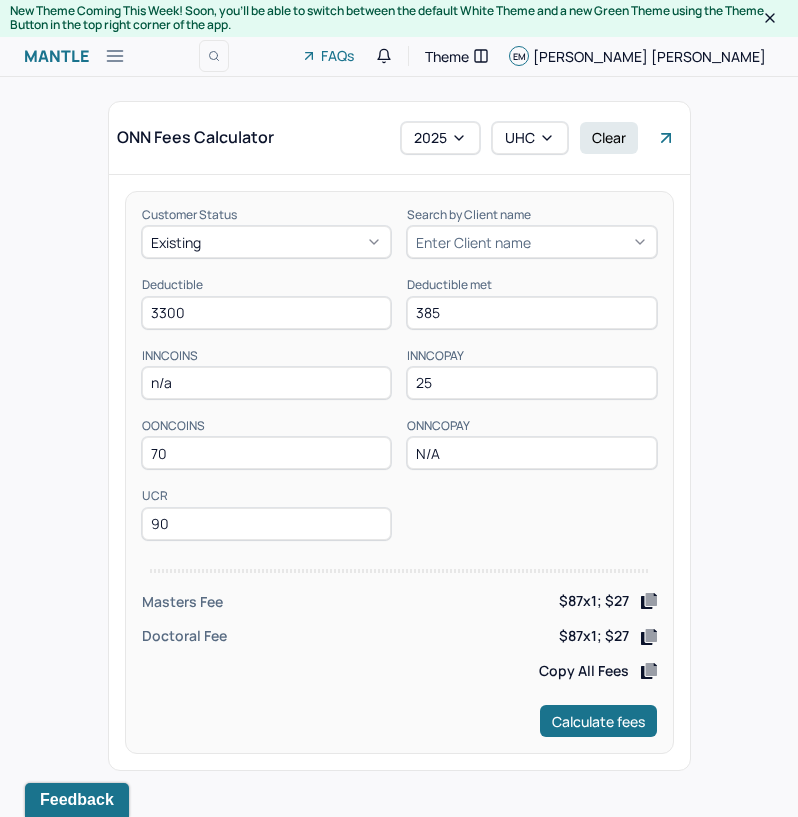 type on "385" 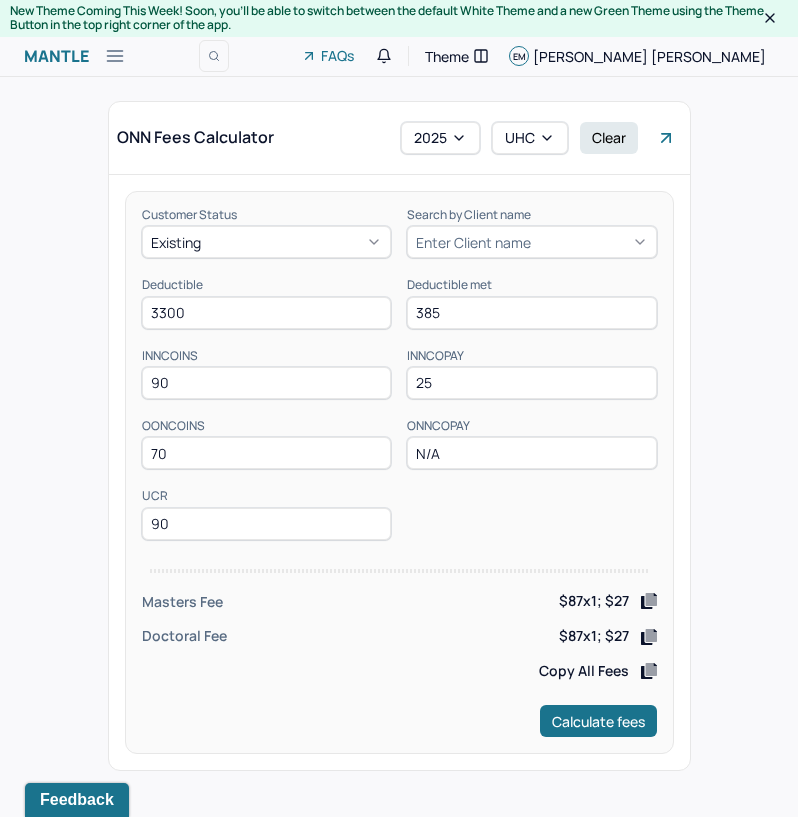 type on "90" 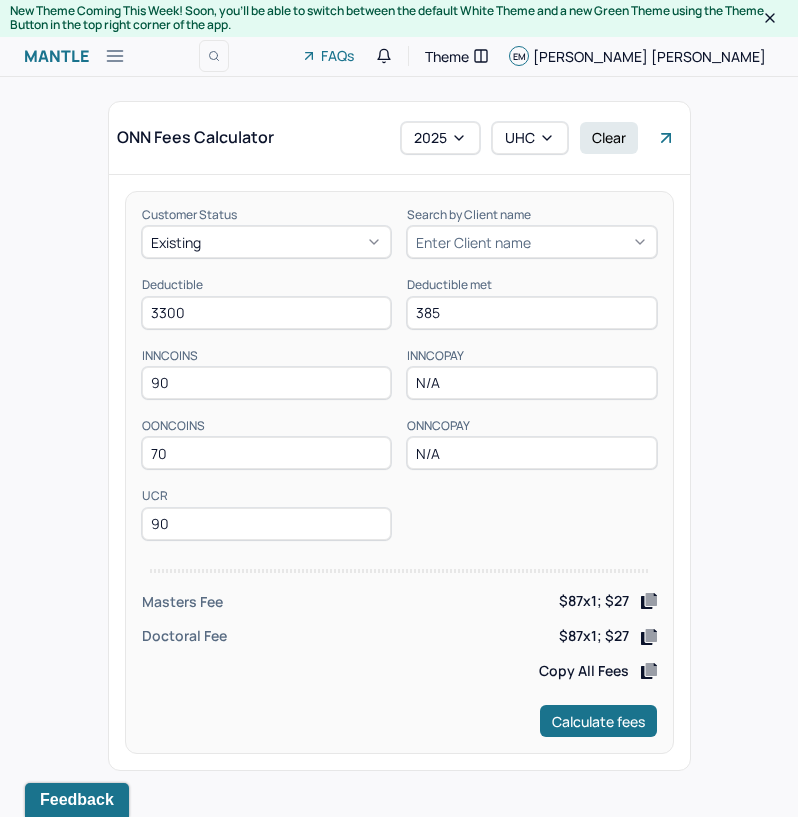 type on "N/A" 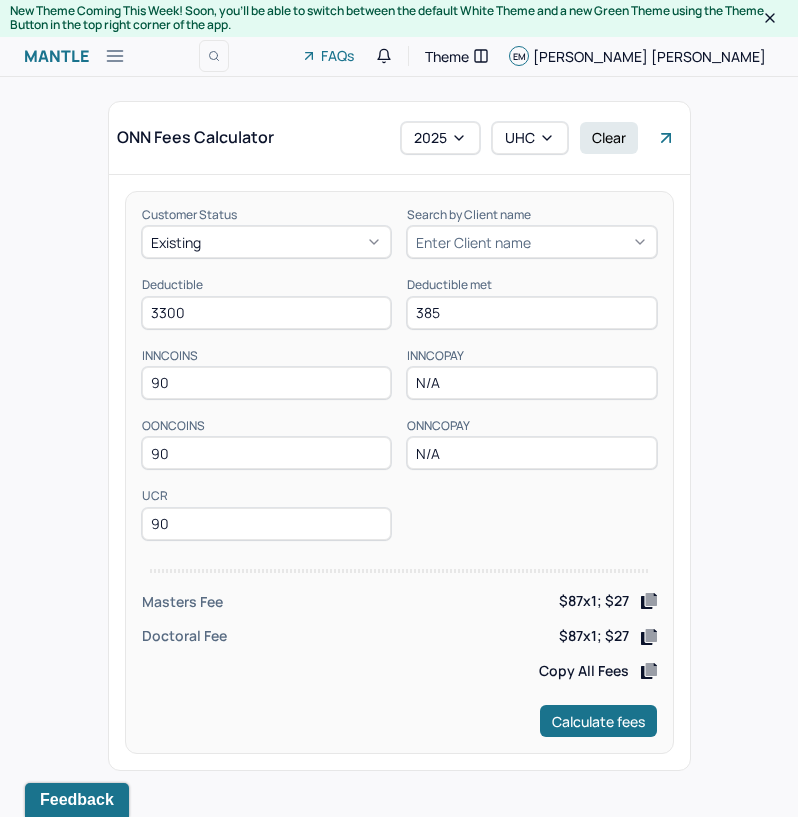 type on "90" 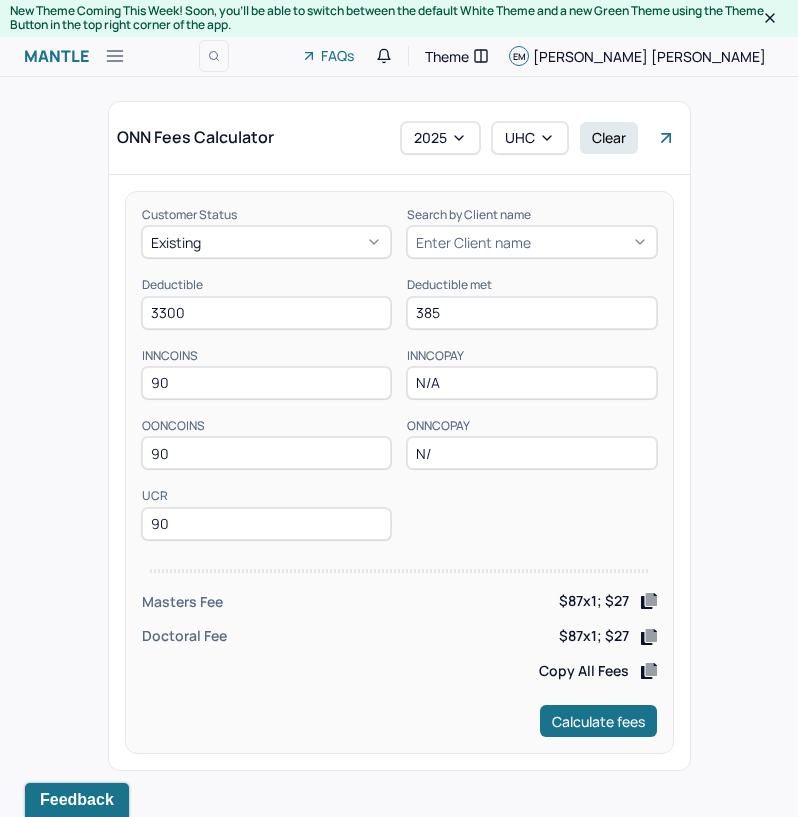 type on "N/A" 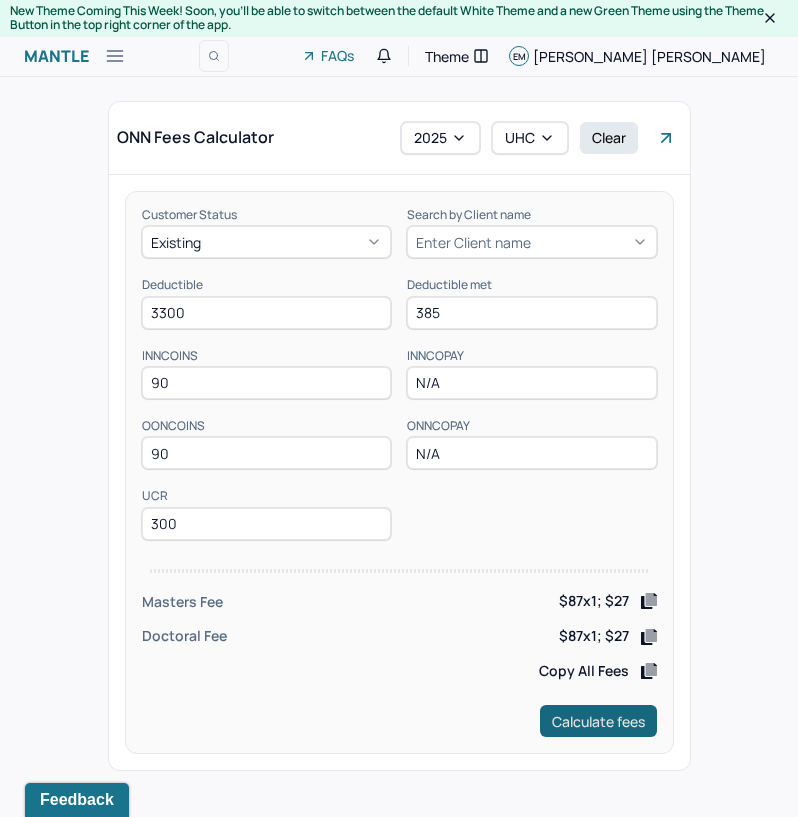 type on "300" 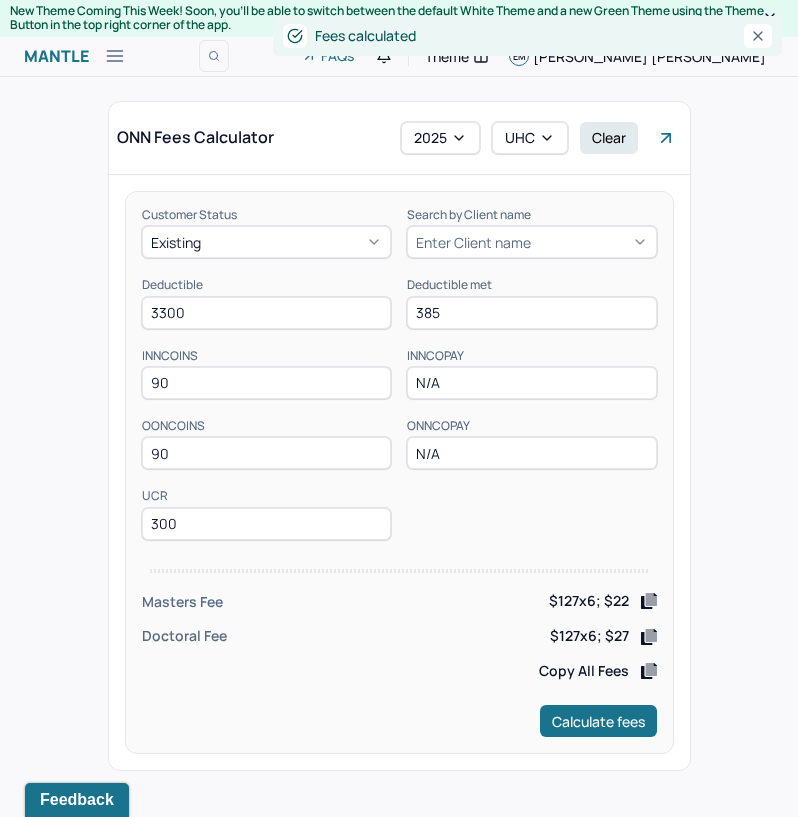 click 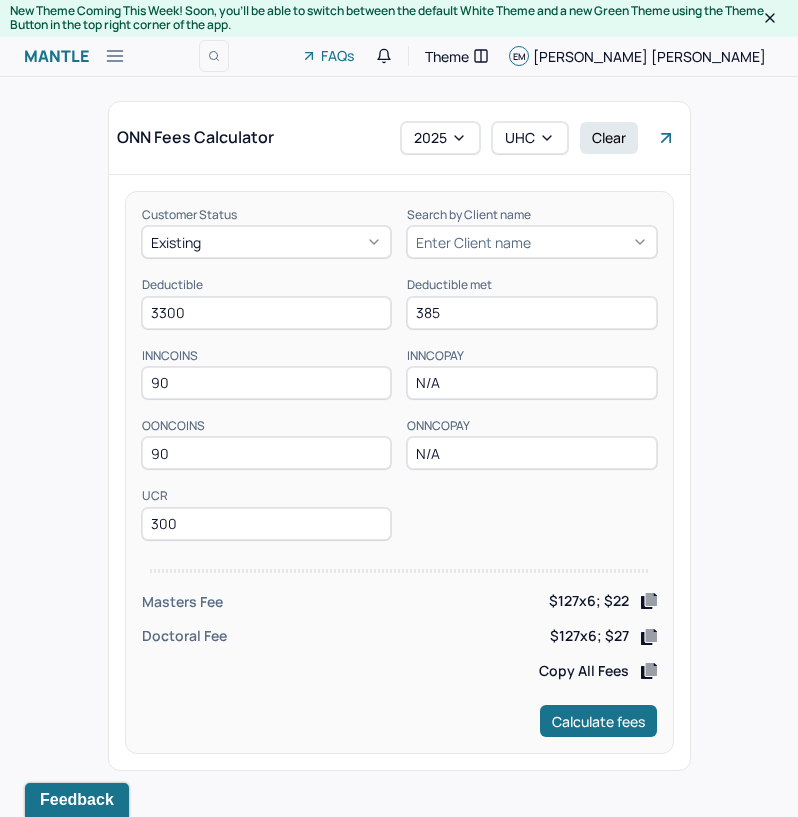 click 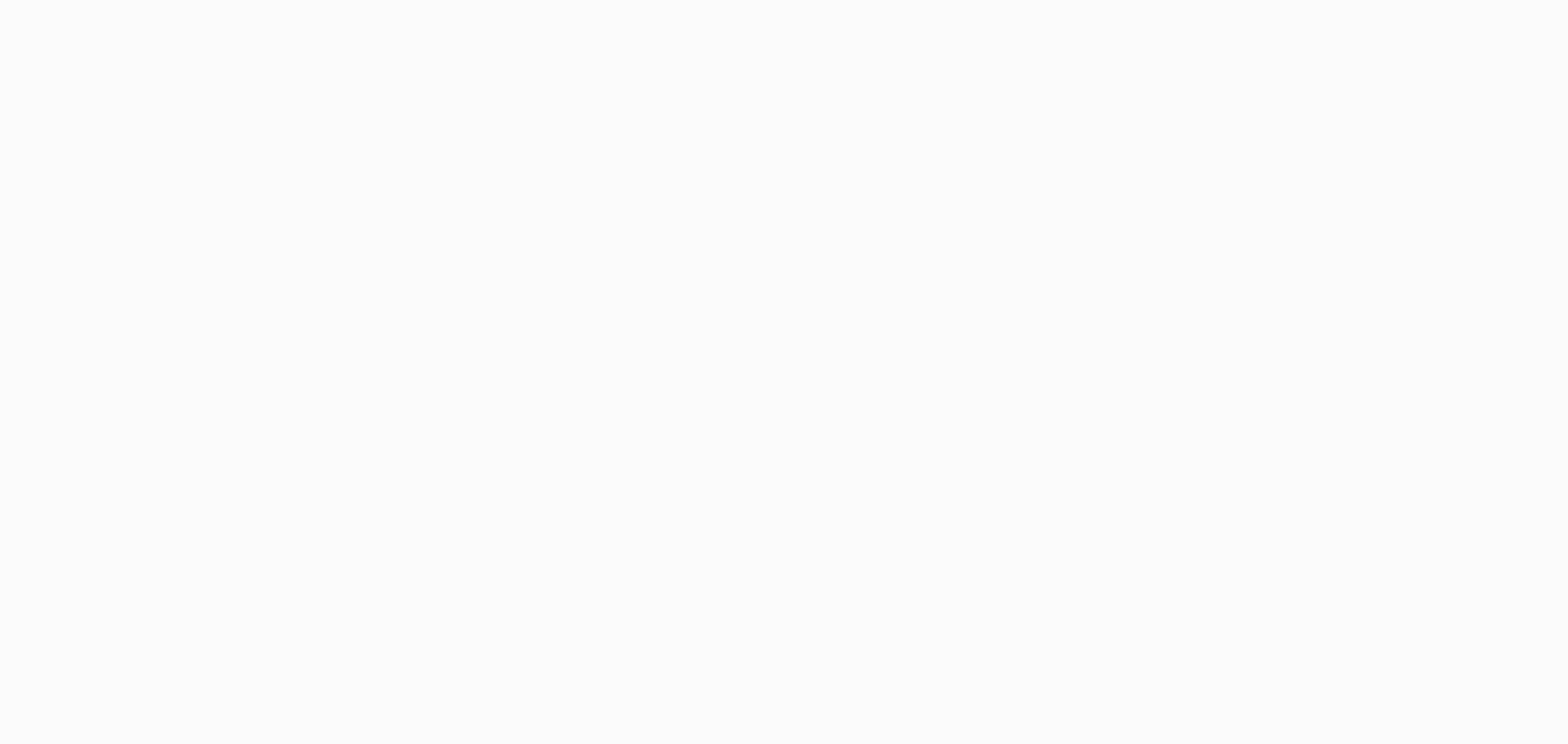 scroll, scrollTop: 0, scrollLeft: 0, axis: both 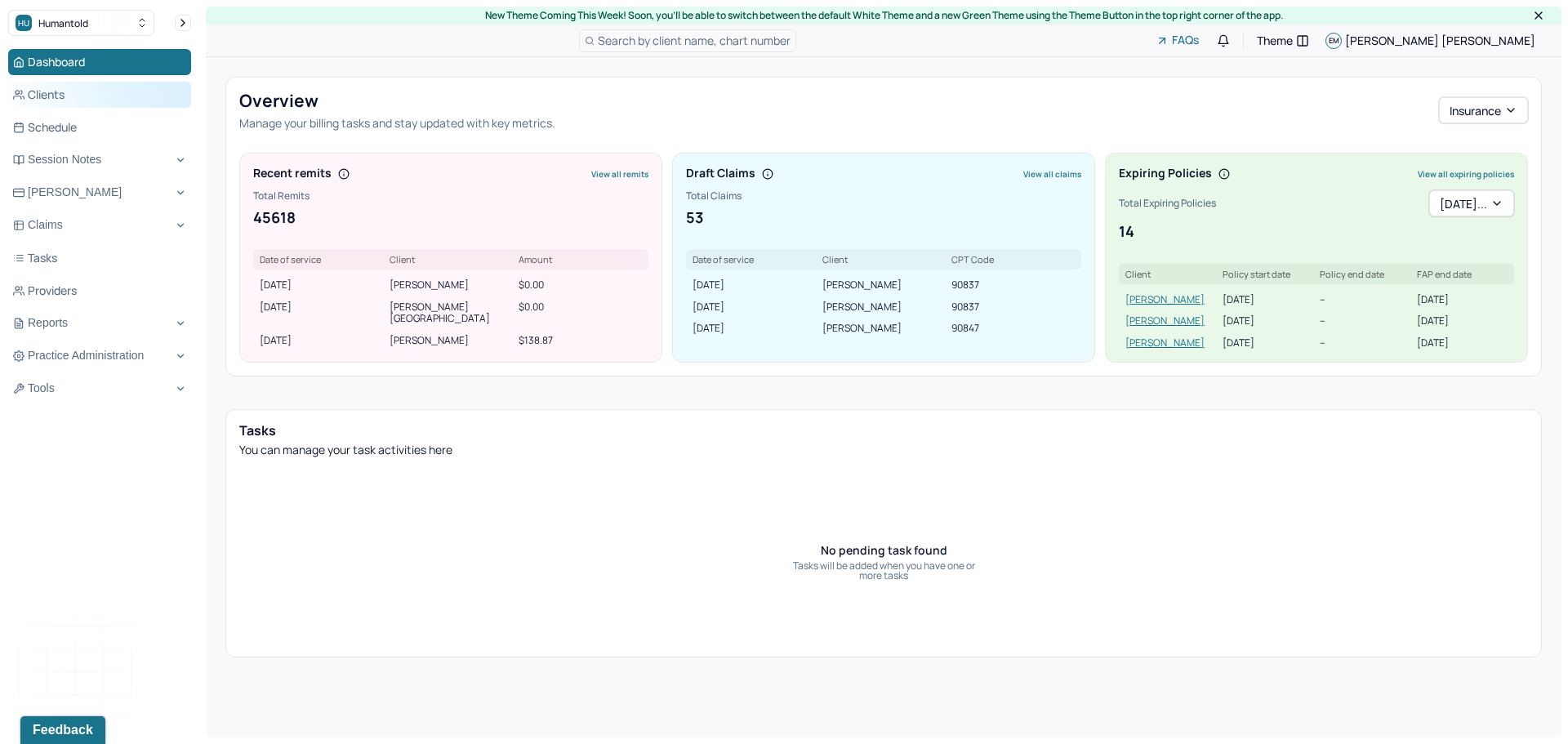 click on "Clients" at bounding box center [100, 95] 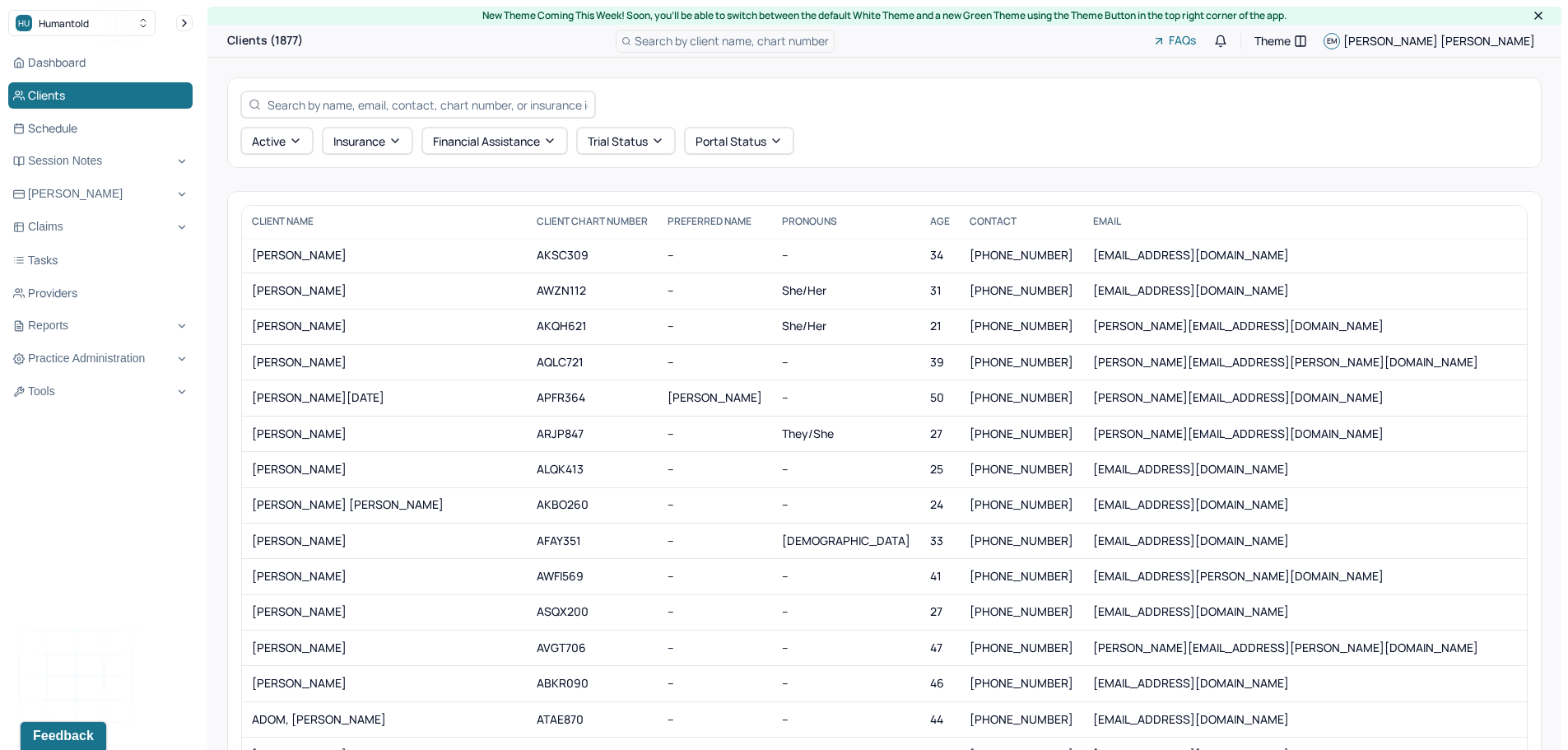 click at bounding box center [427, 105] 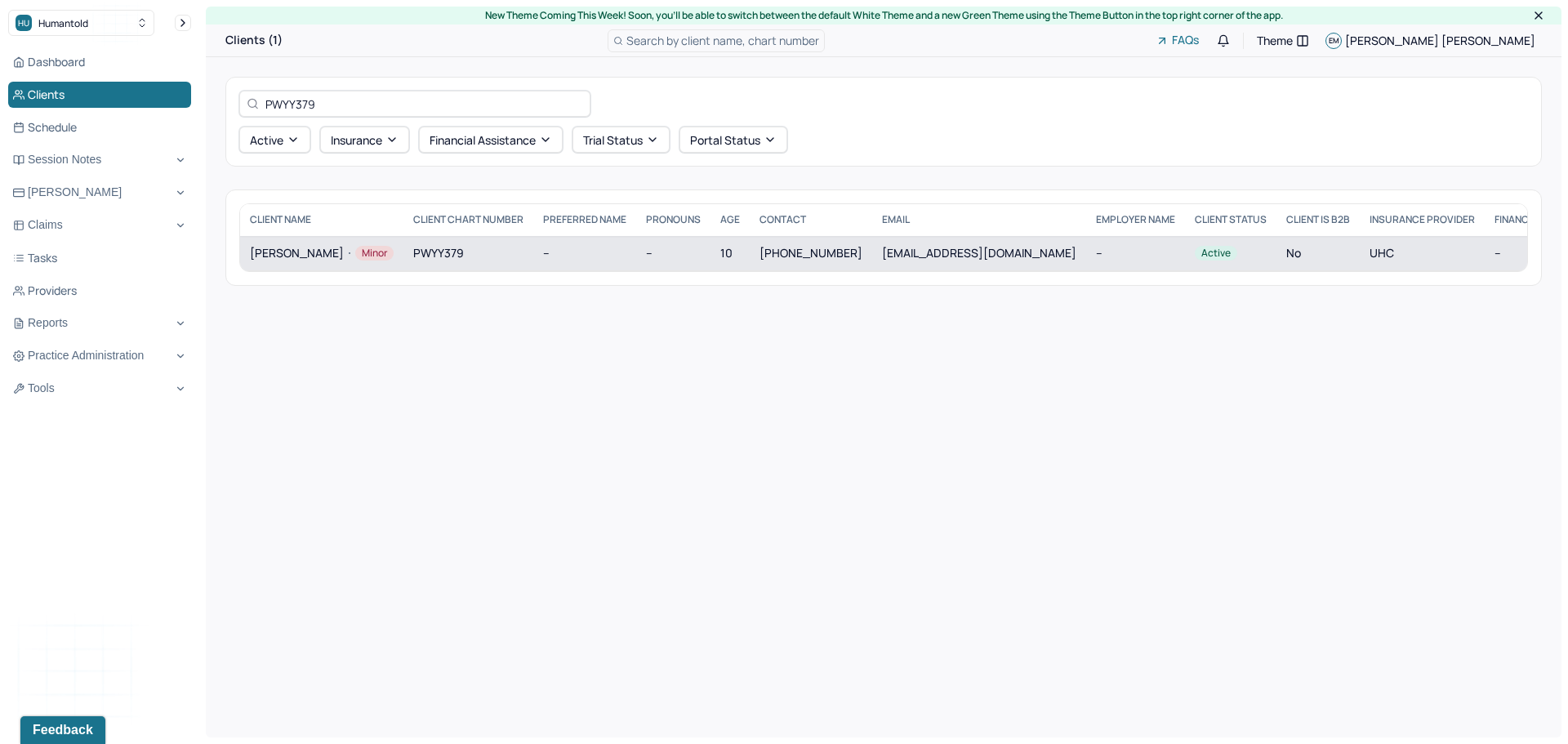 type on "PWYY379" 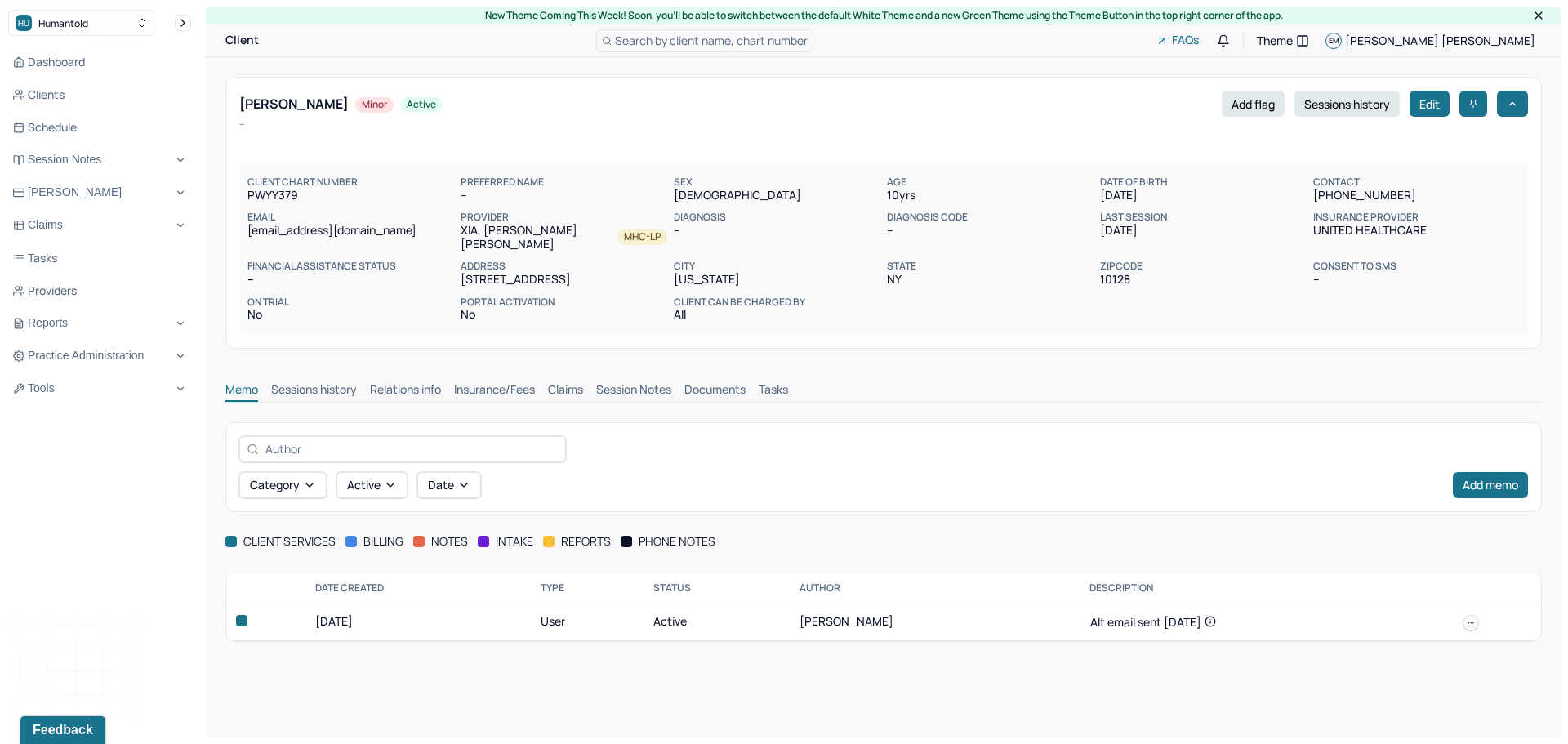 click on "Sessions history" at bounding box center (314, 391) 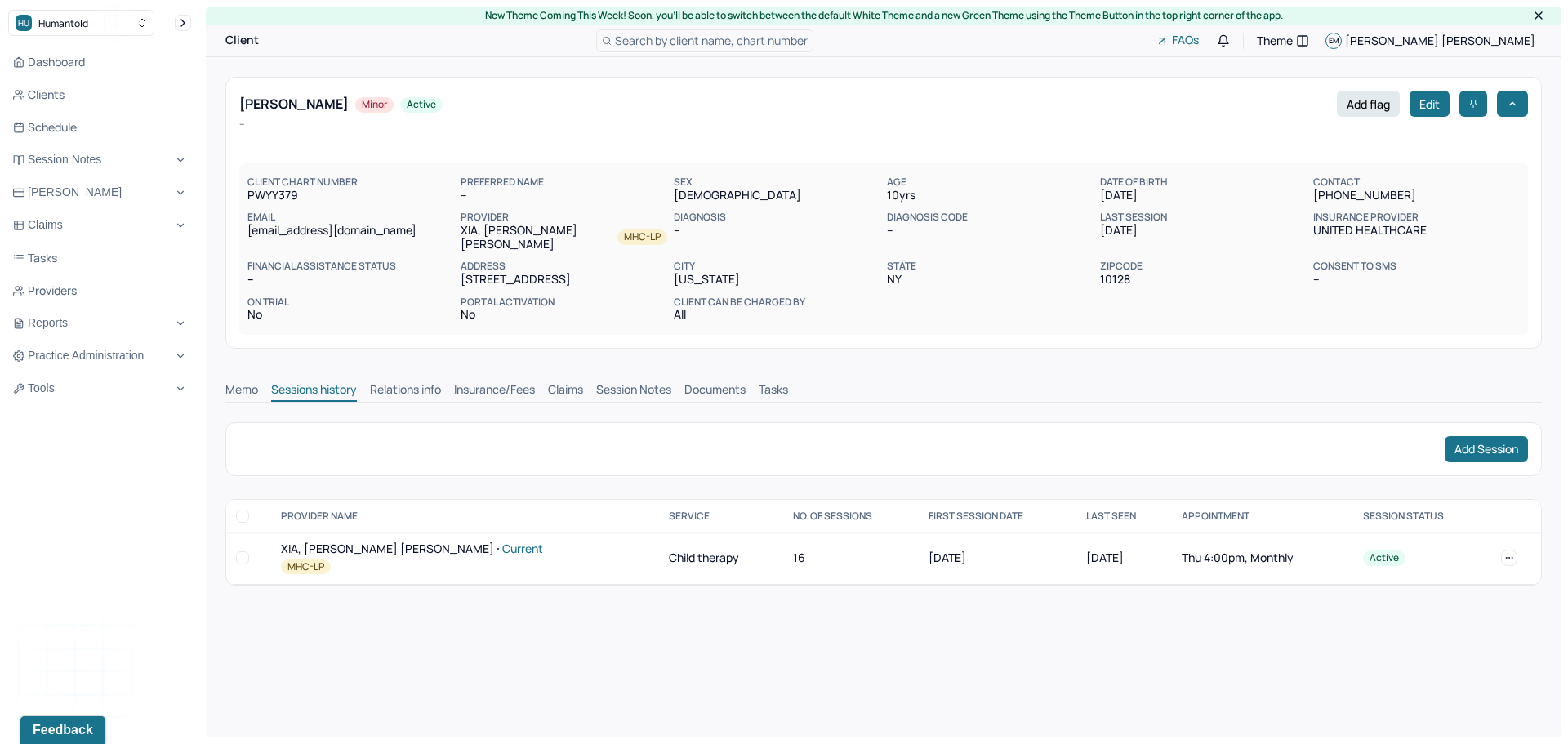 click on "XIA, [PERSON_NAME] [PERSON_NAME] Current" at bounding box center (465, 549) 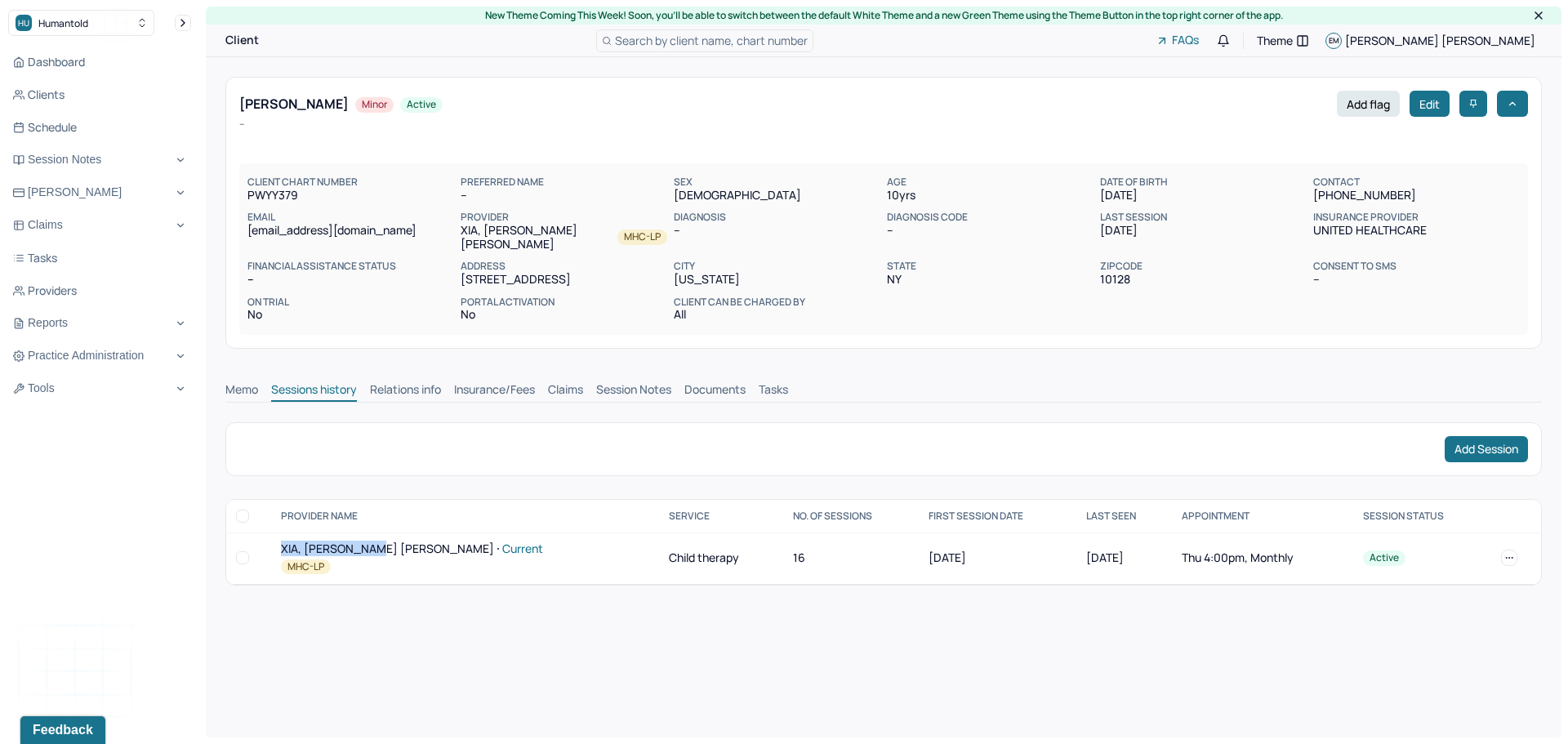 drag, startPoint x: 292, startPoint y: 532, endPoint x: 356, endPoint y: 537, distance: 64.195015 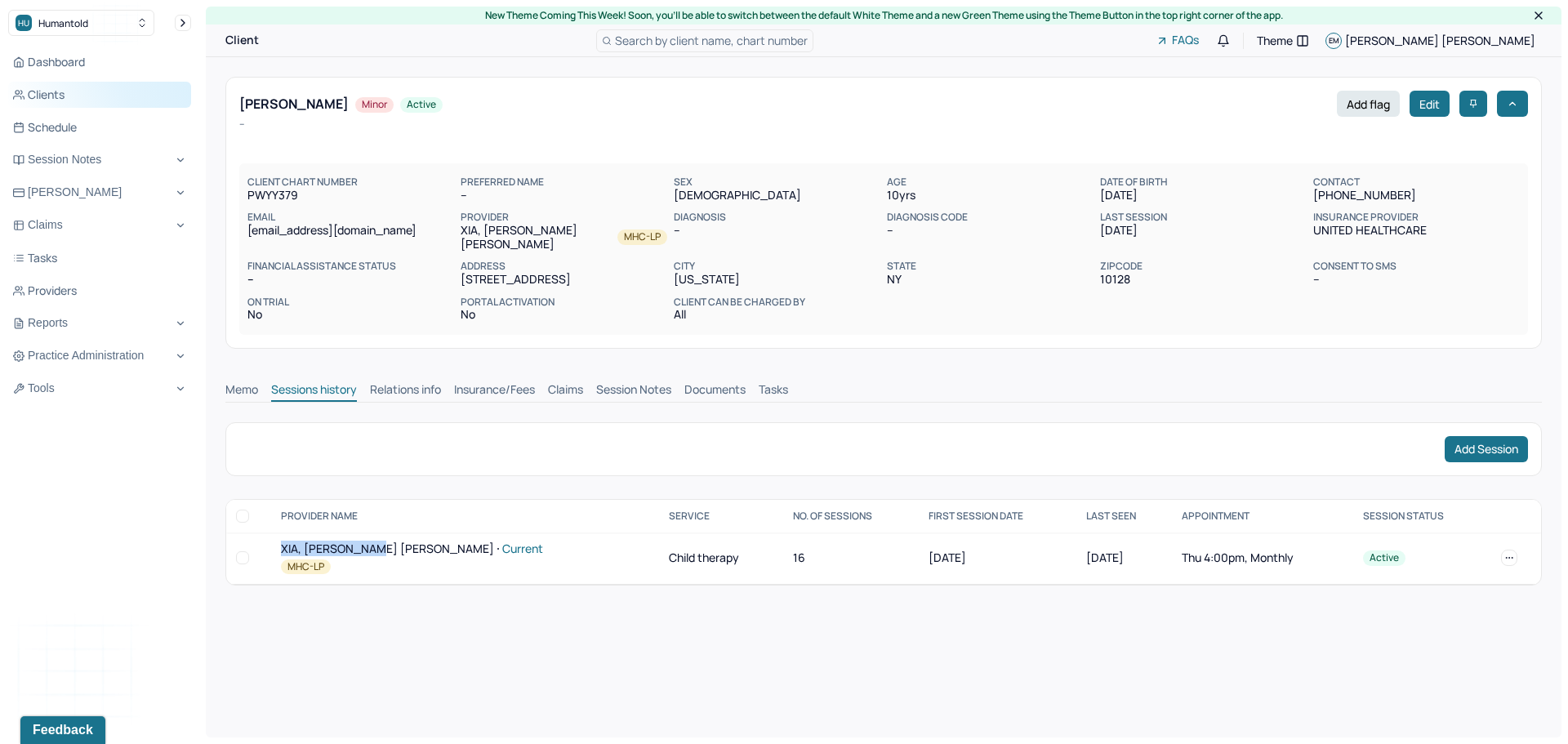 click on "Clients" at bounding box center [100, 95] 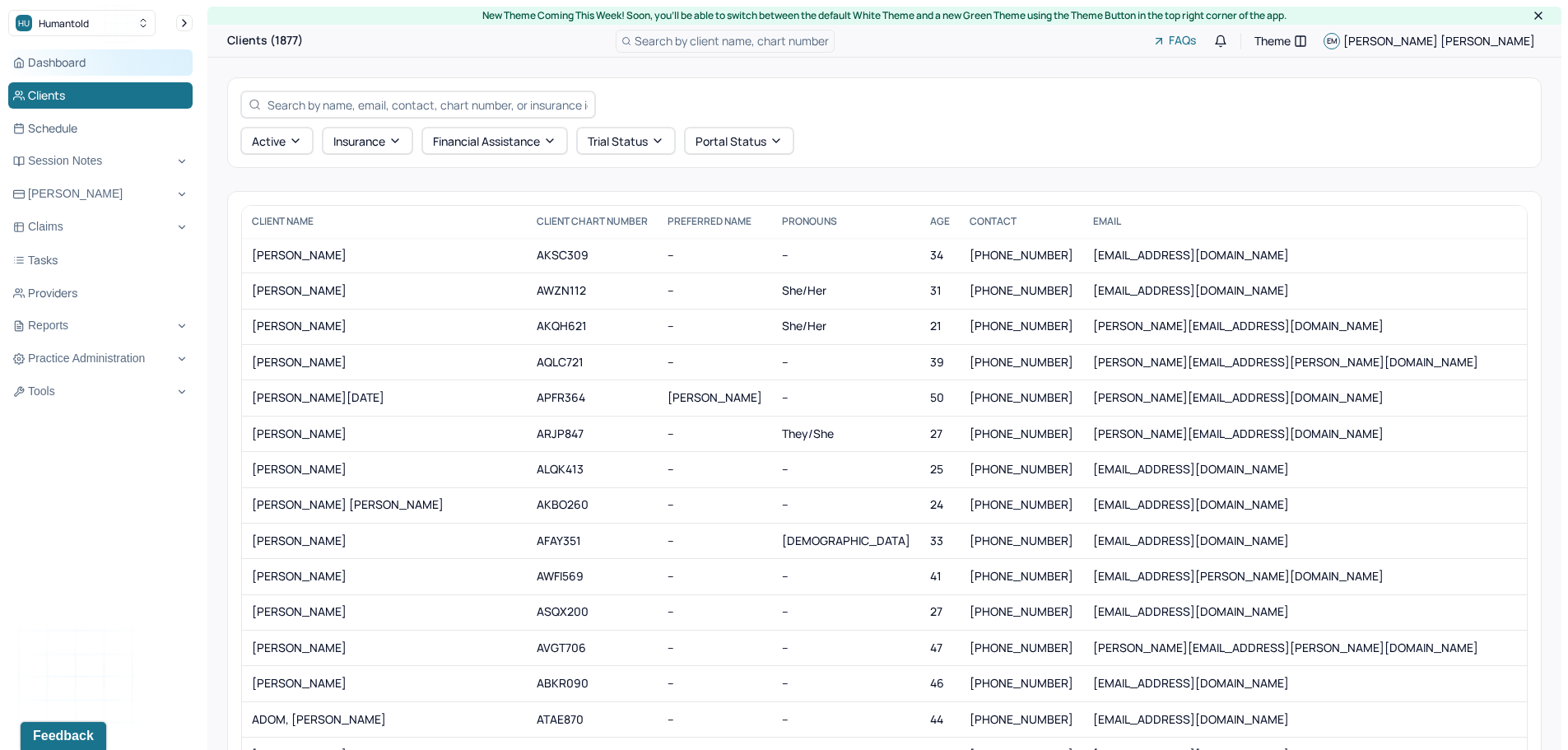 click on "Dashboard" at bounding box center [100, 63] 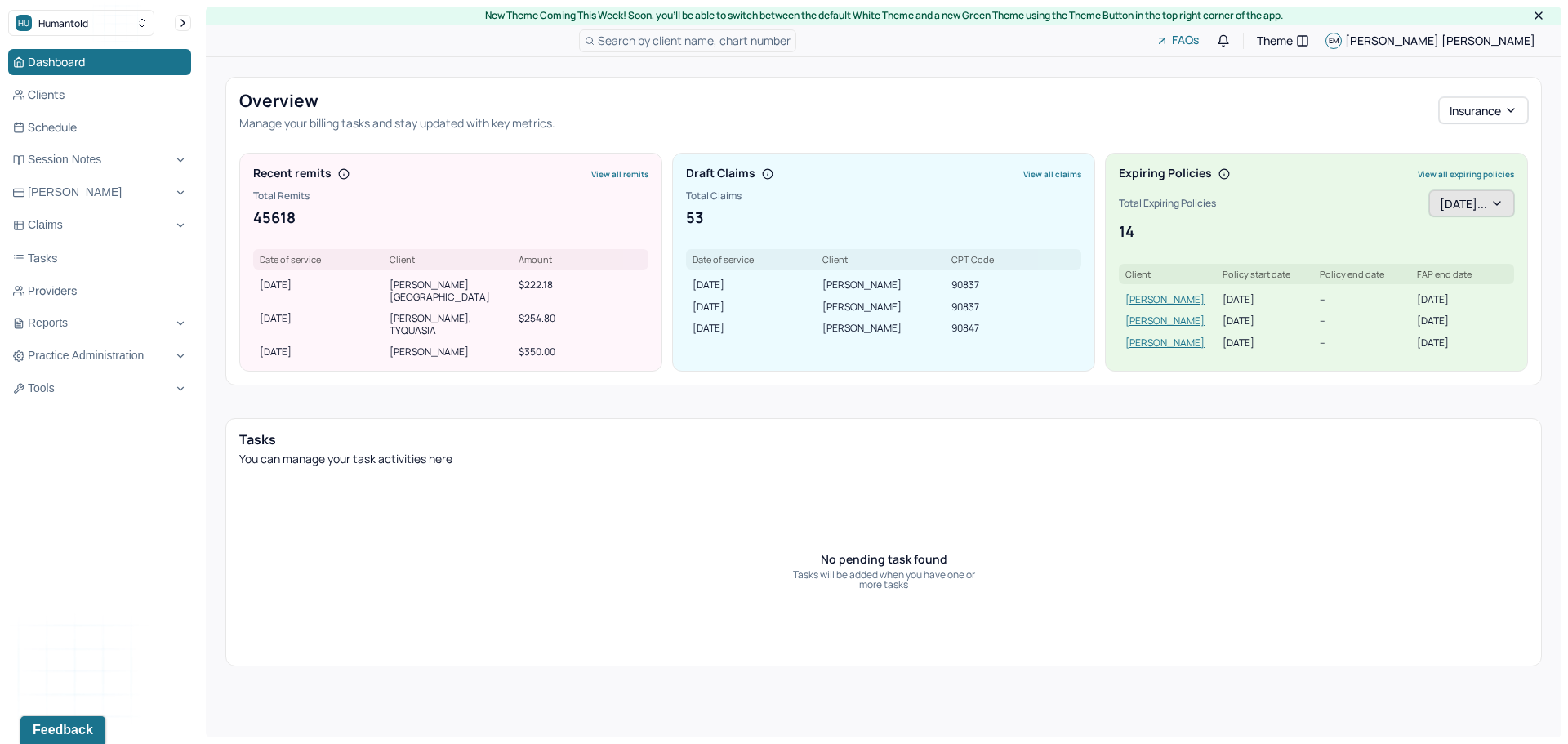 click on "[DATE]..." at bounding box center (1472, 203) 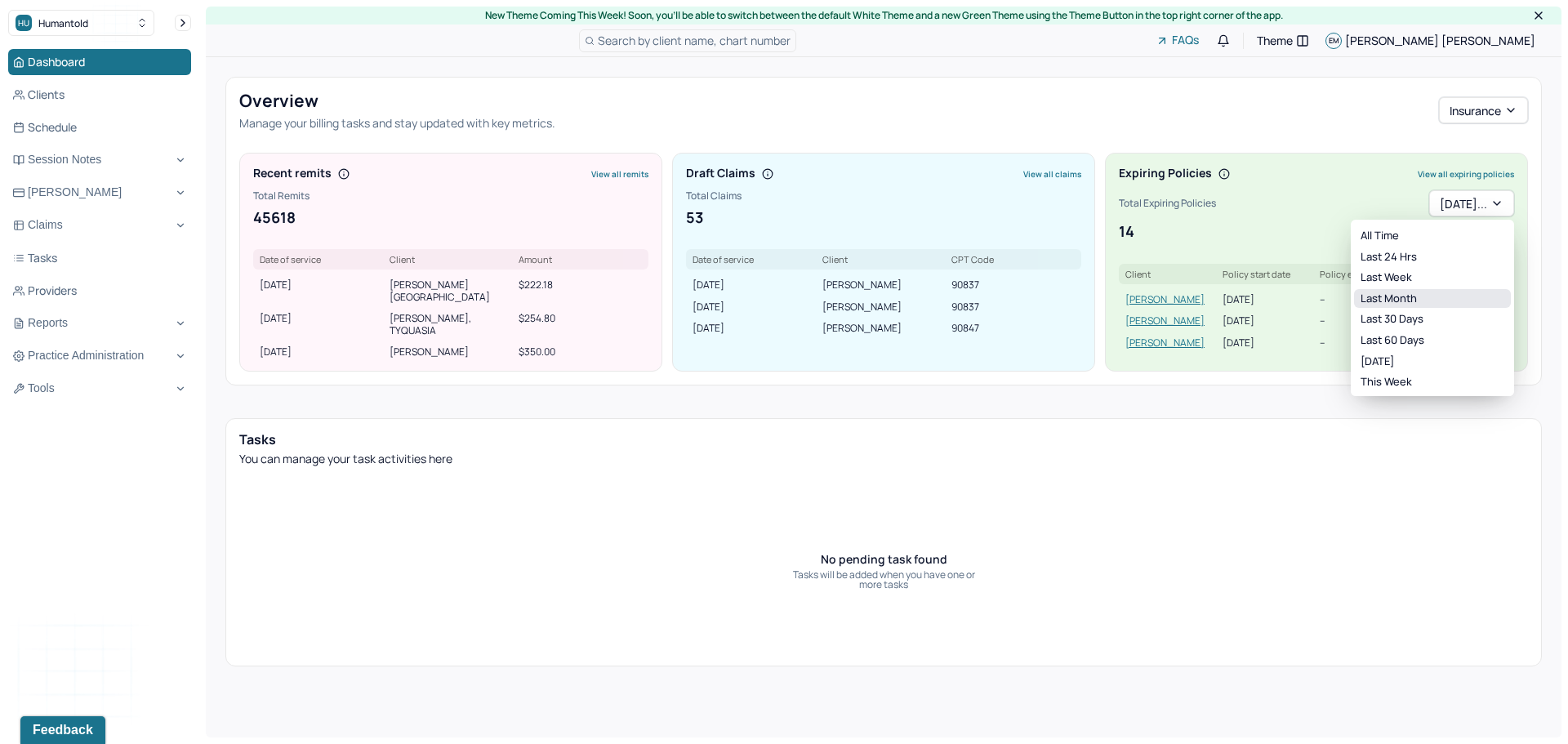 click on "Last month" at bounding box center (1432, 299) 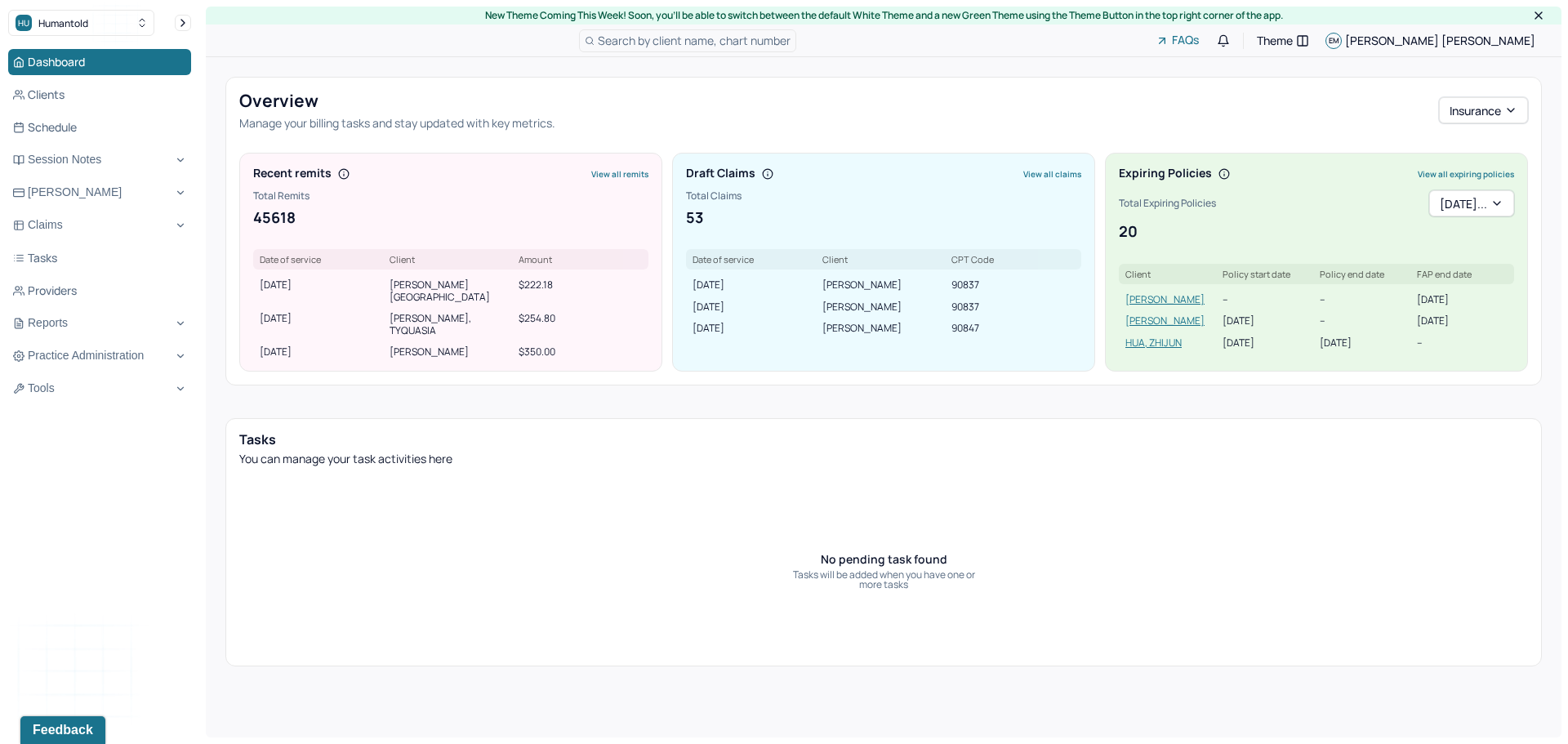 click on "Clients" at bounding box center (100, 95) 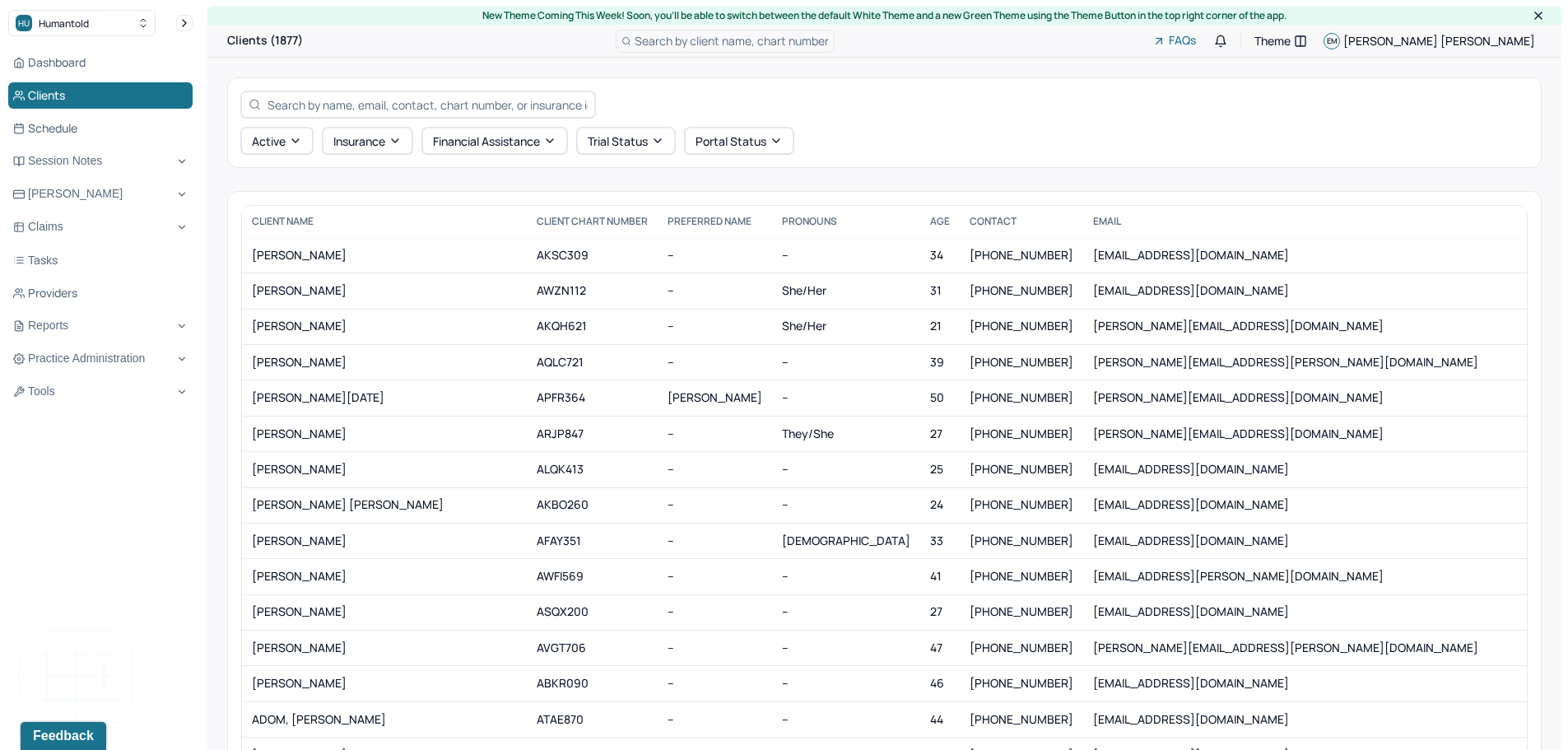 click at bounding box center (427, 105) 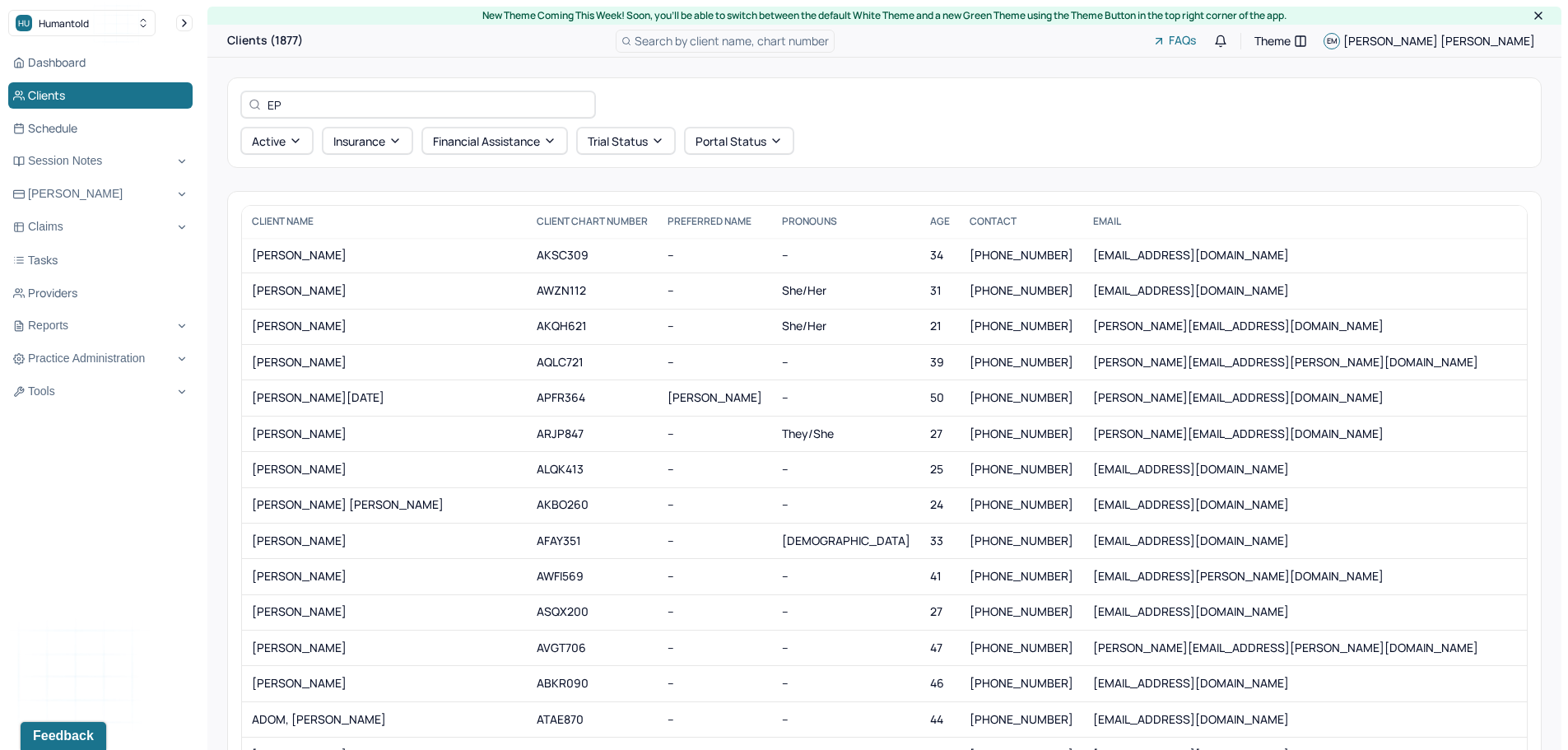 type on "E" 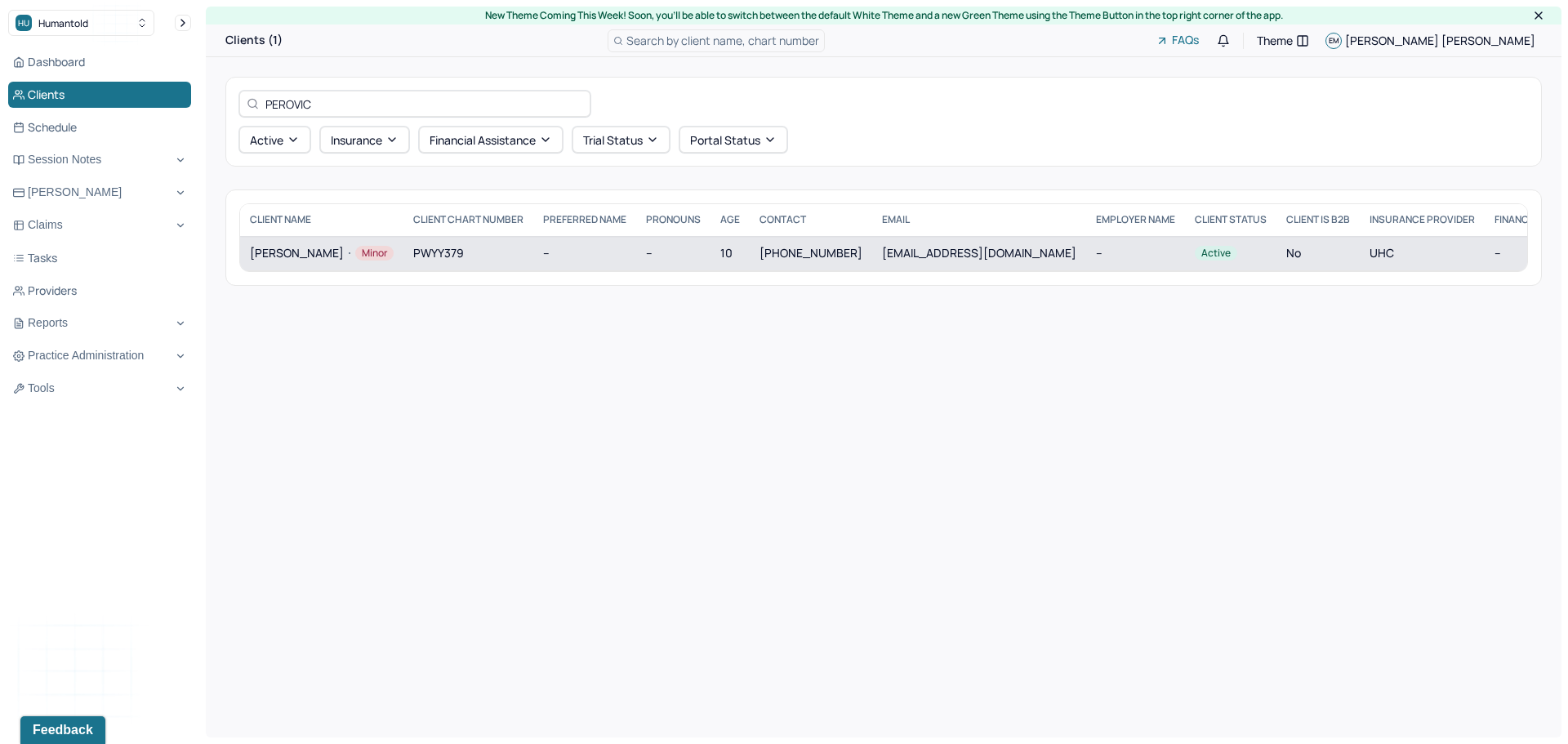 type on "PEROVIC" 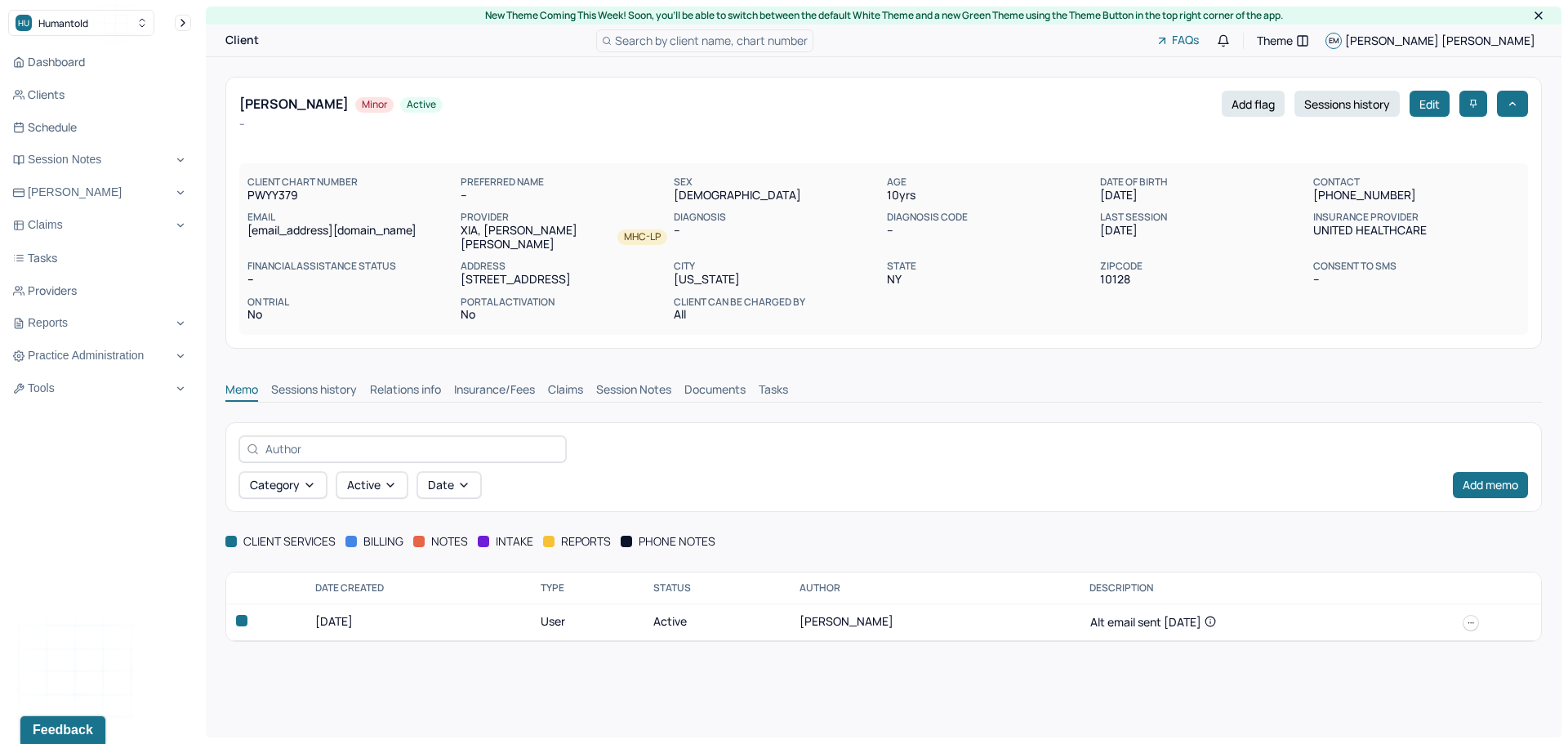 click on "Claims" at bounding box center [565, 391] 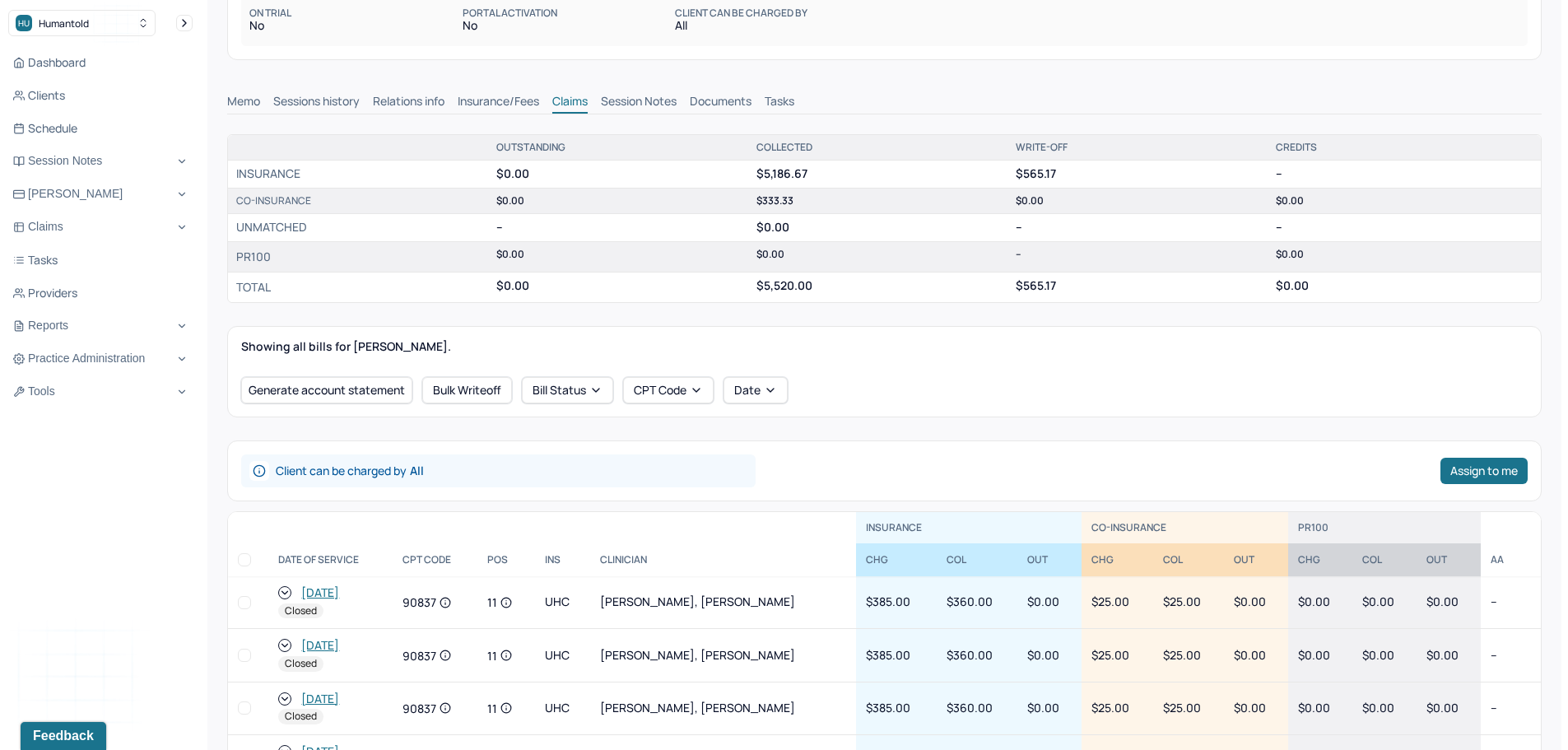 scroll, scrollTop: 82, scrollLeft: 0, axis: vertical 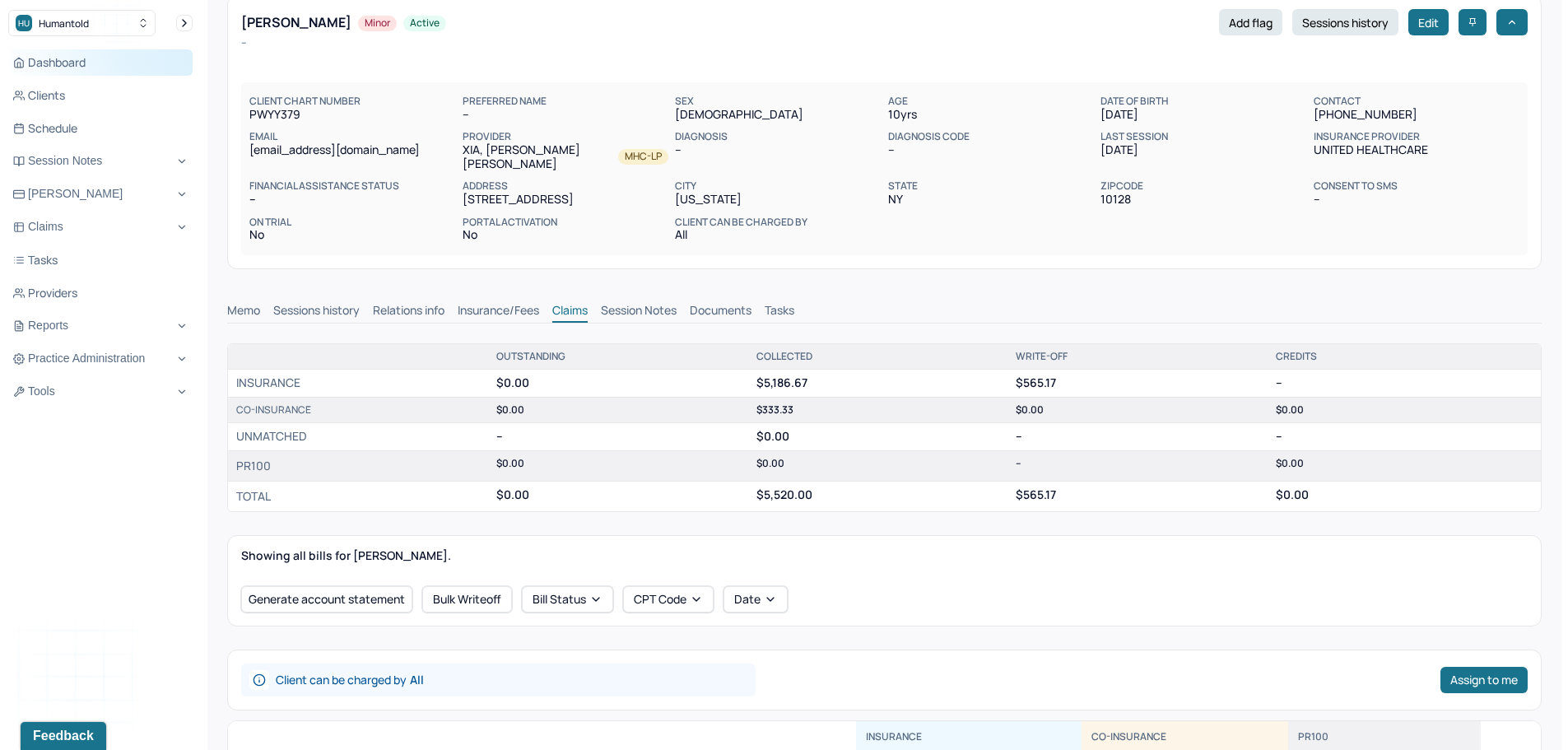 click on "Dashboard" at bounding box center [100, 63] 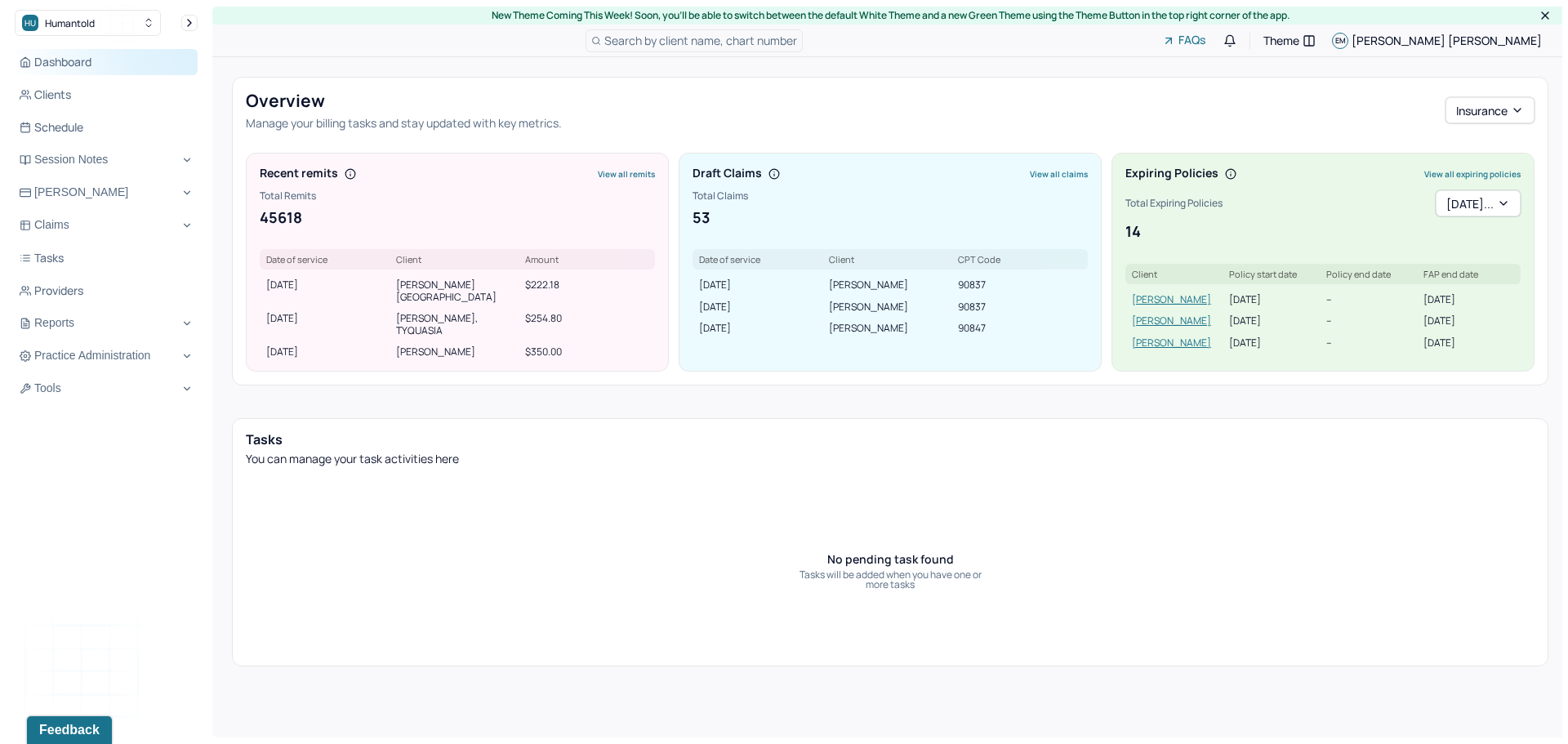 scroll, scrollTop: 0, scrollLeft: 0, axis: both 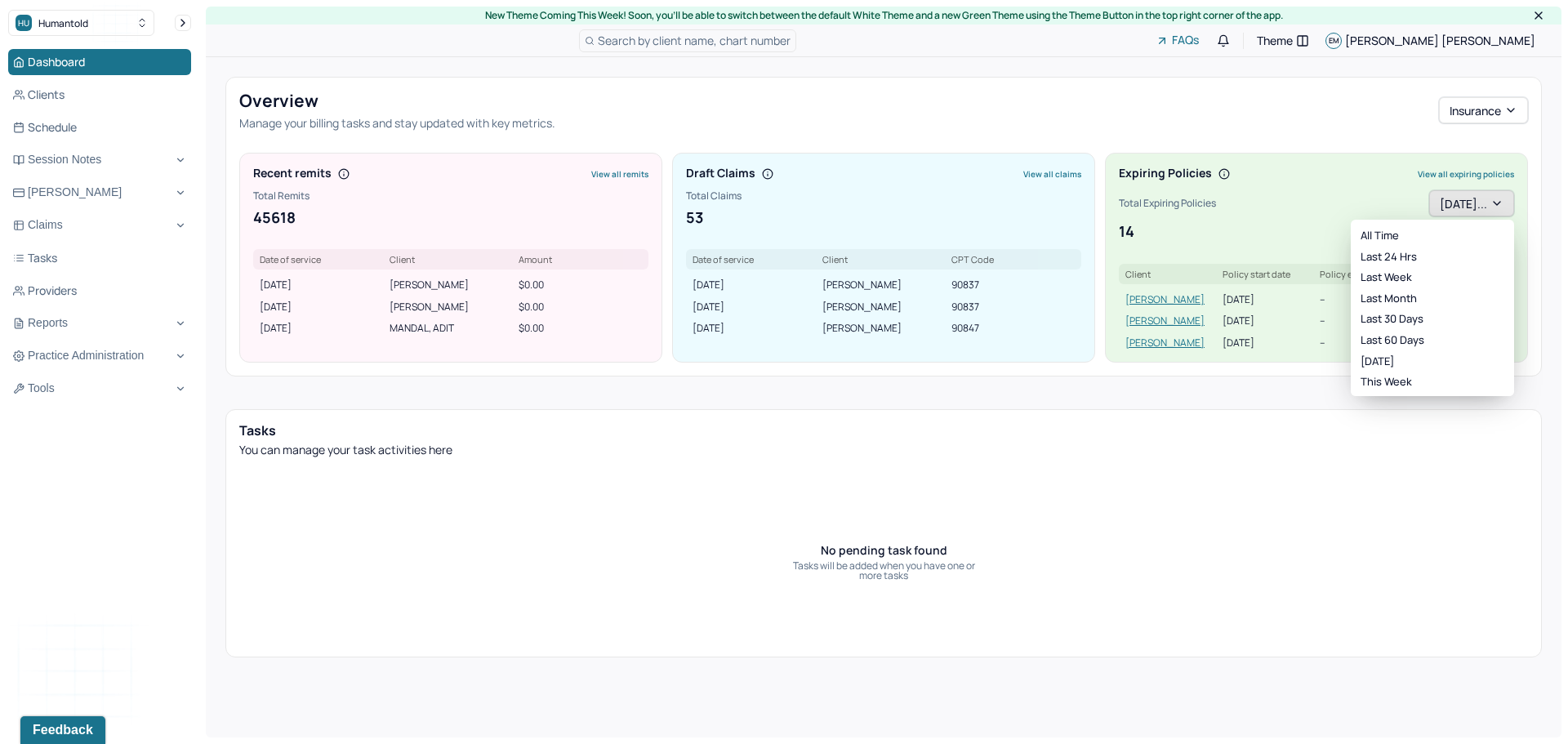 click on "[DATE]..." at bounding box center [1472, 203] 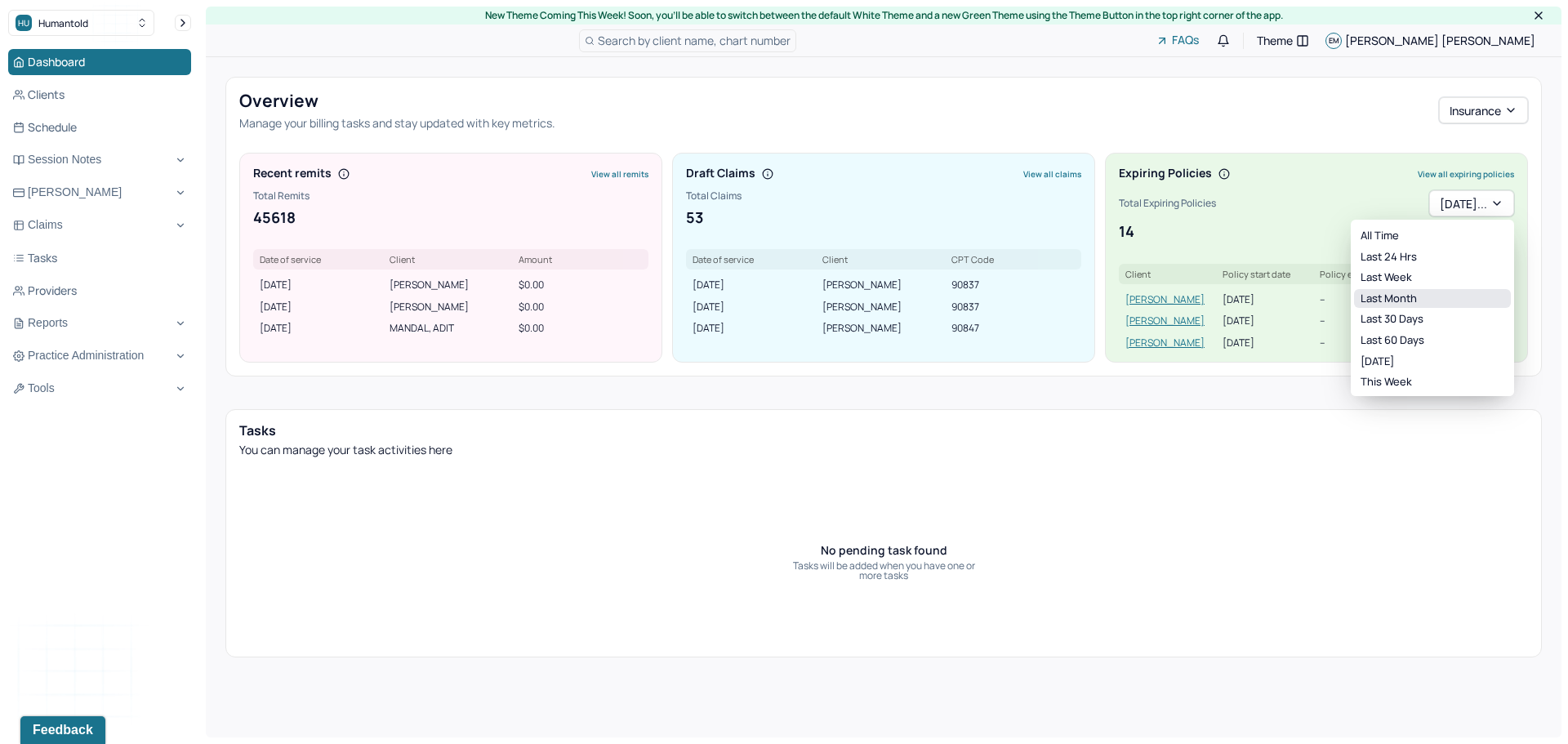 click on "Last month" at bounding box center (1432, 299) 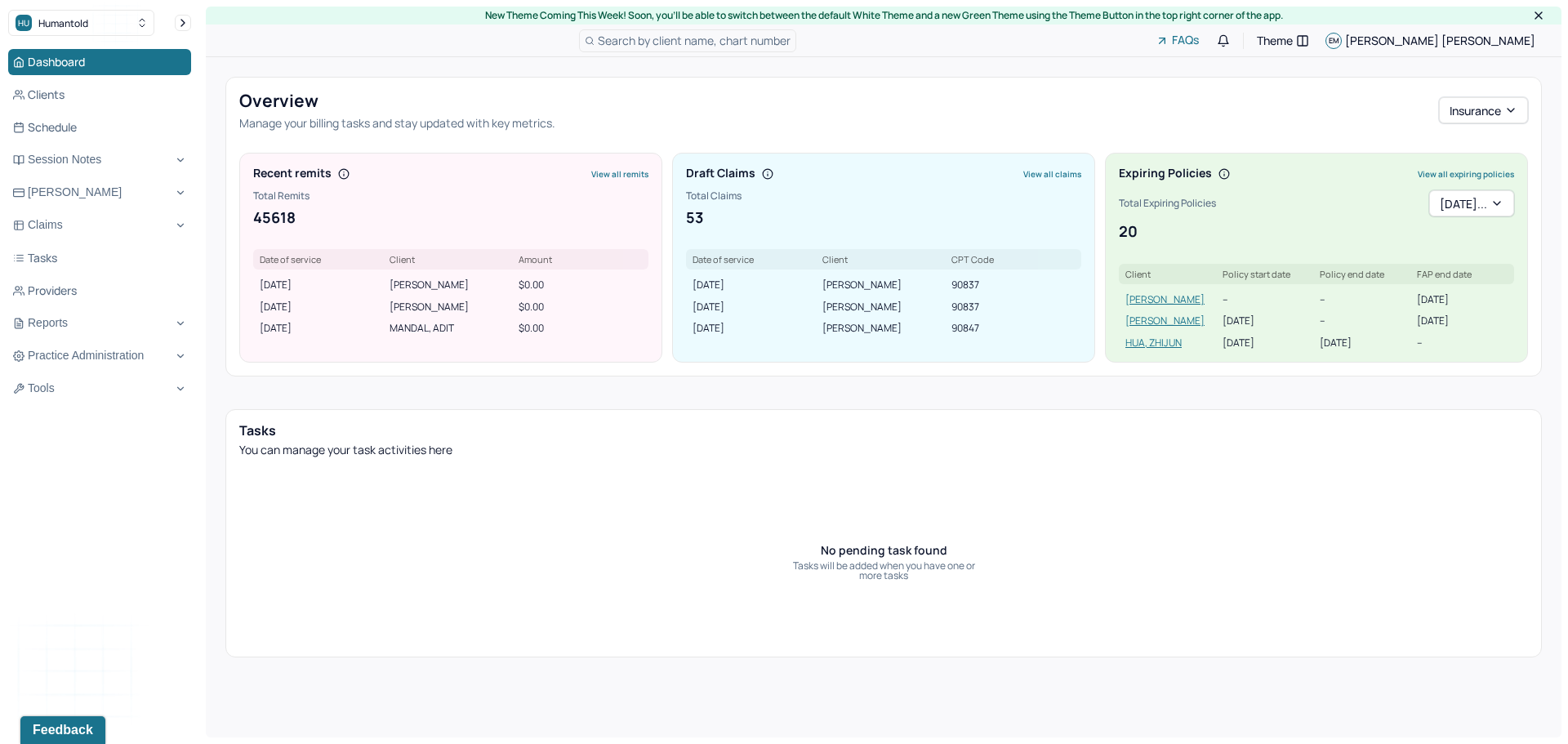 click on "View all expiring policies" at bounding box center [1466, 174] 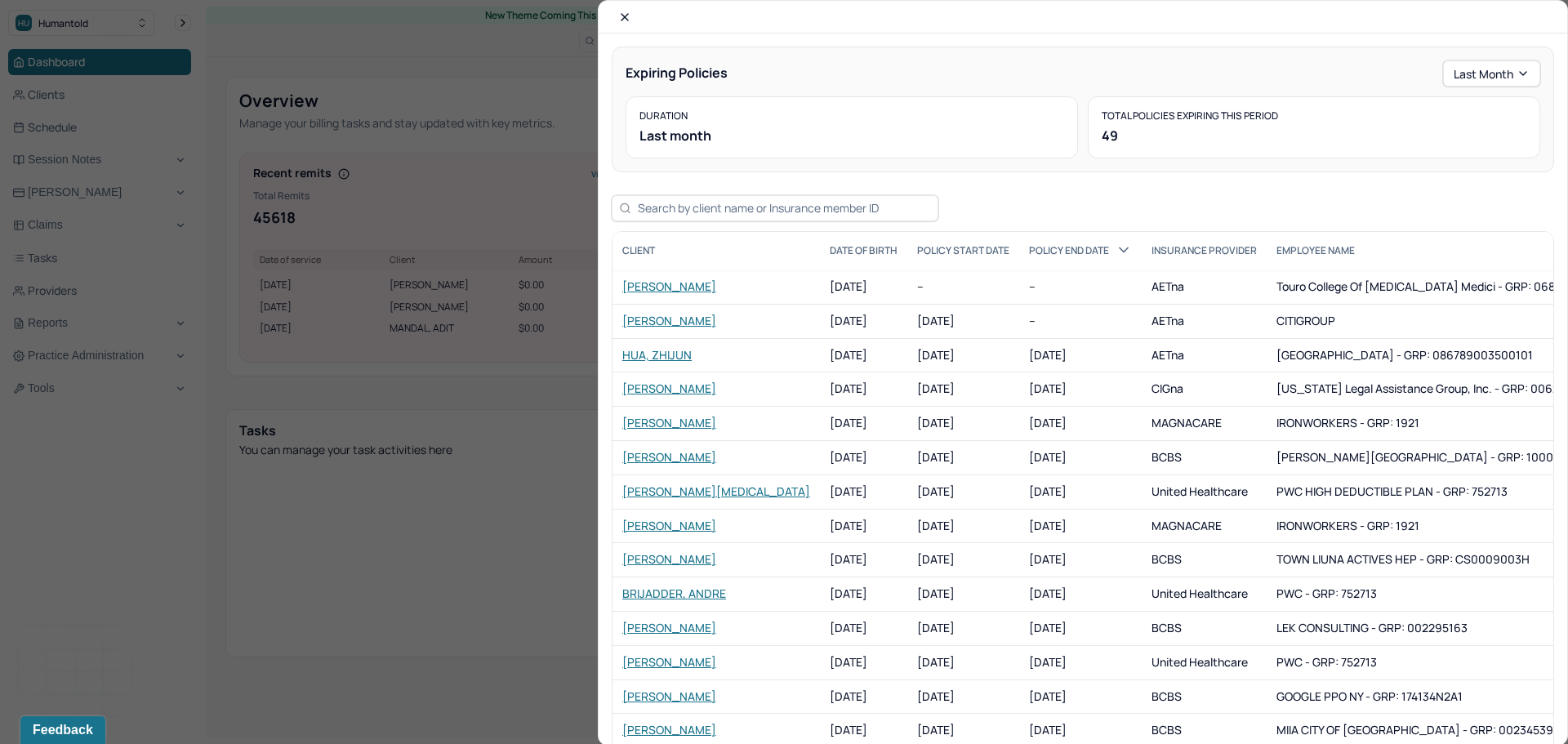 click at bounding box center [784, 207] 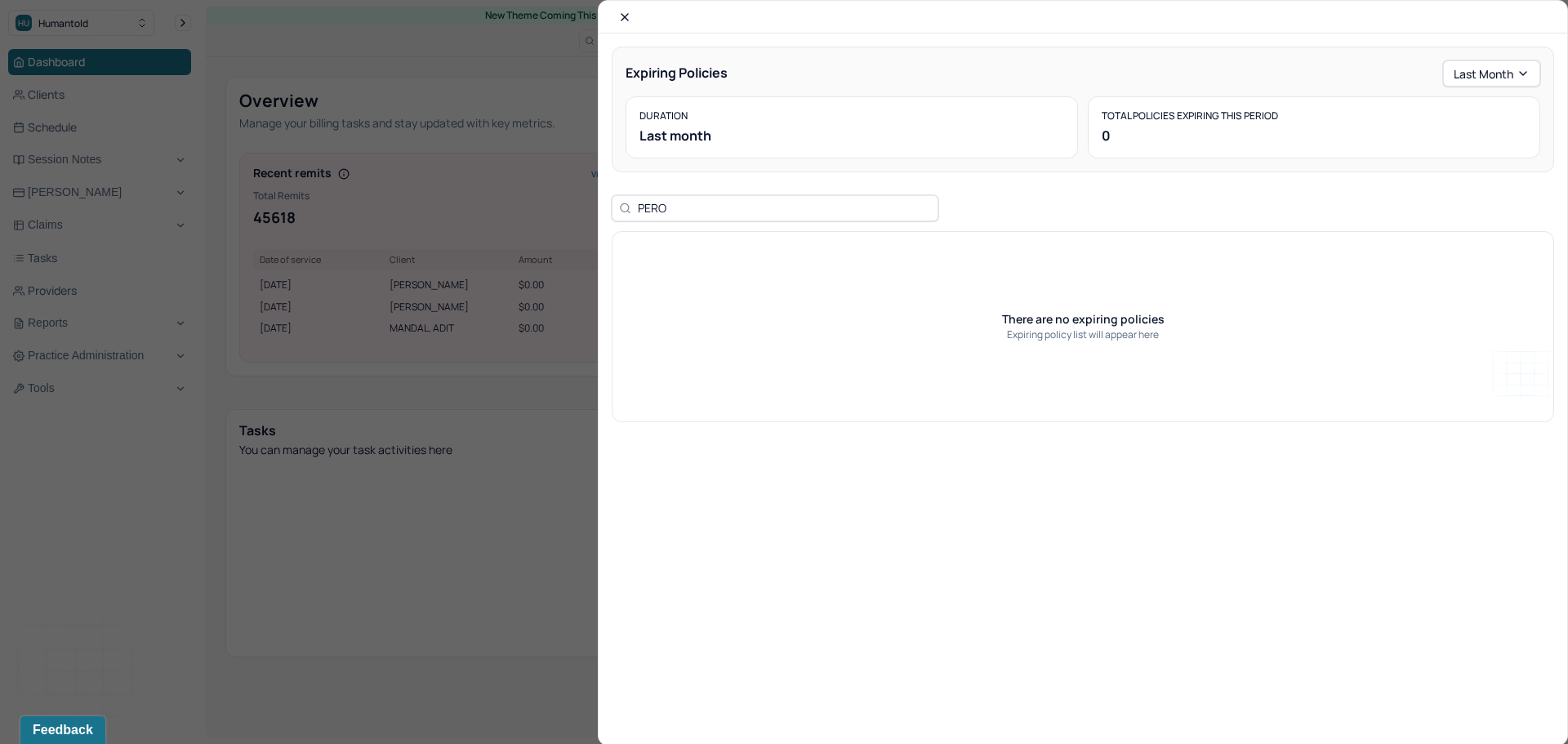 type on "PERO" 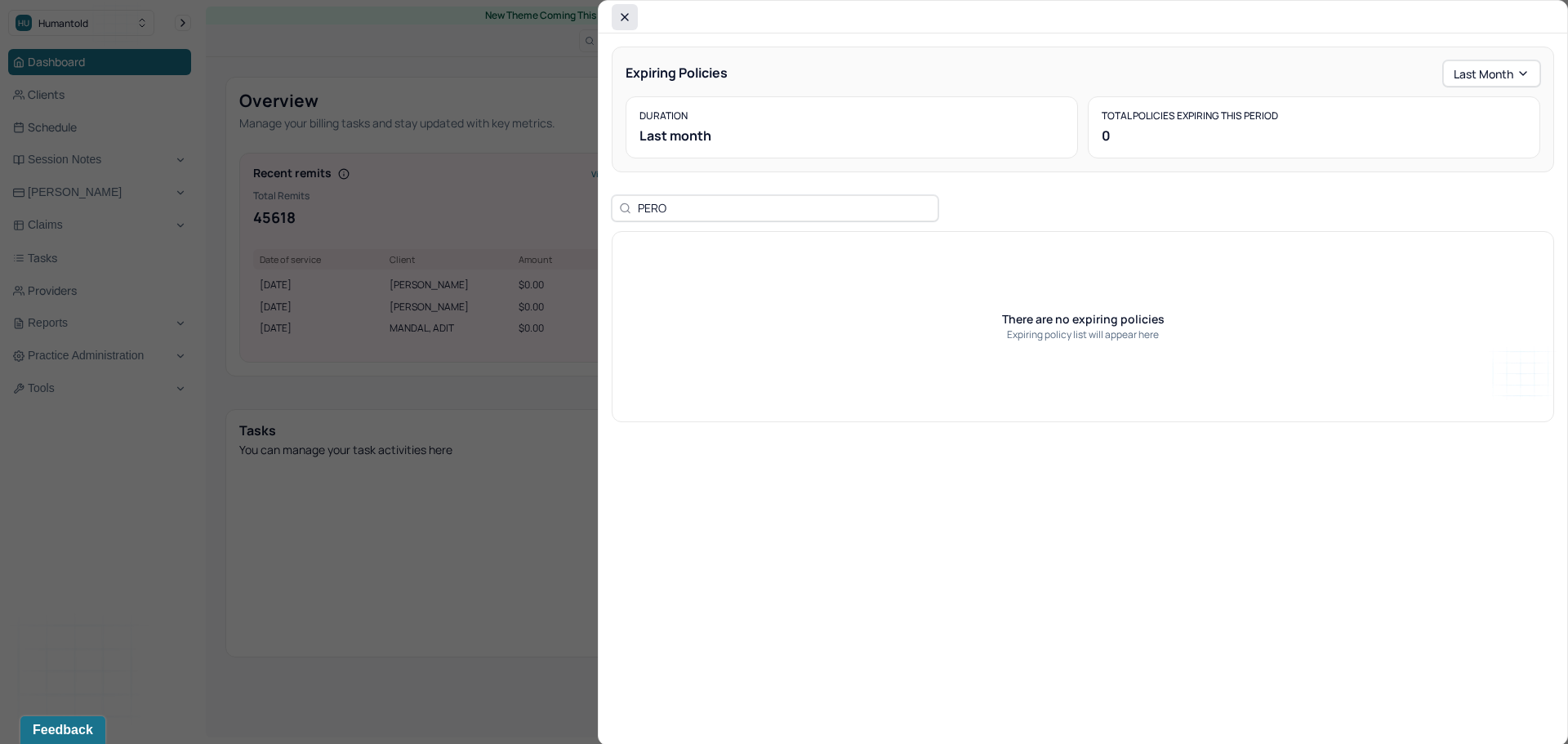 click 